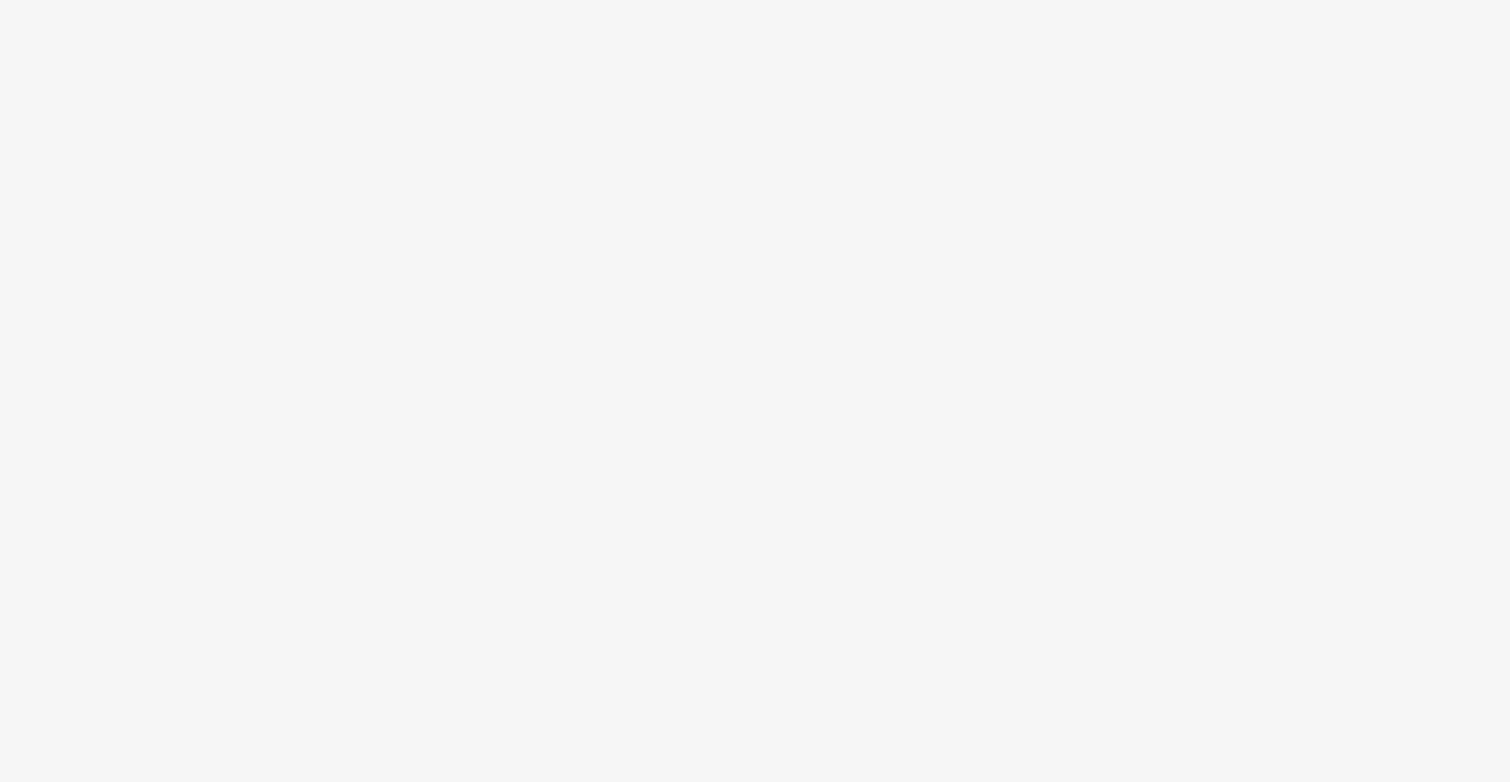 scroll, scrollTop: 0, scrollLeft: 0, axis: both 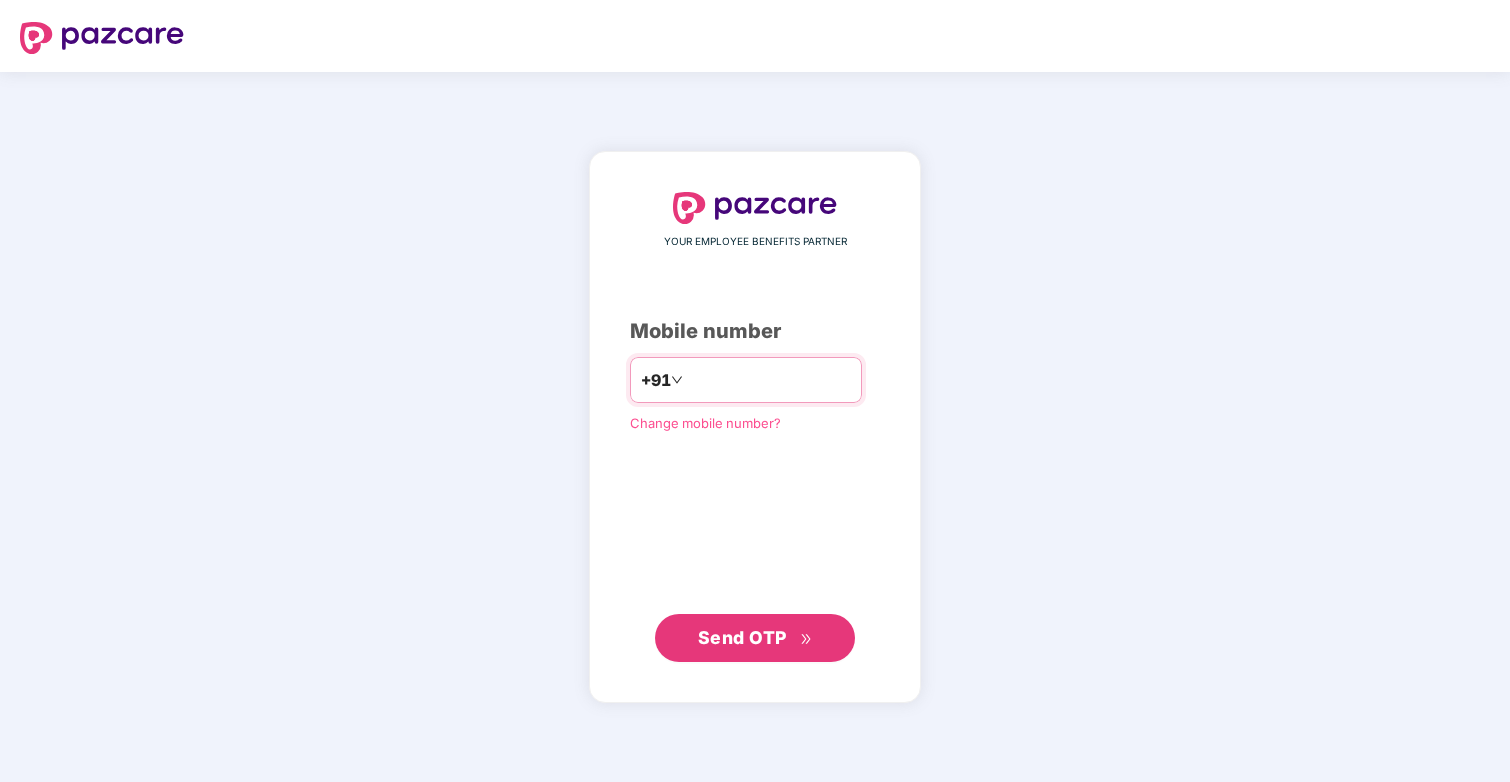 click at bounding box center [769, 380] 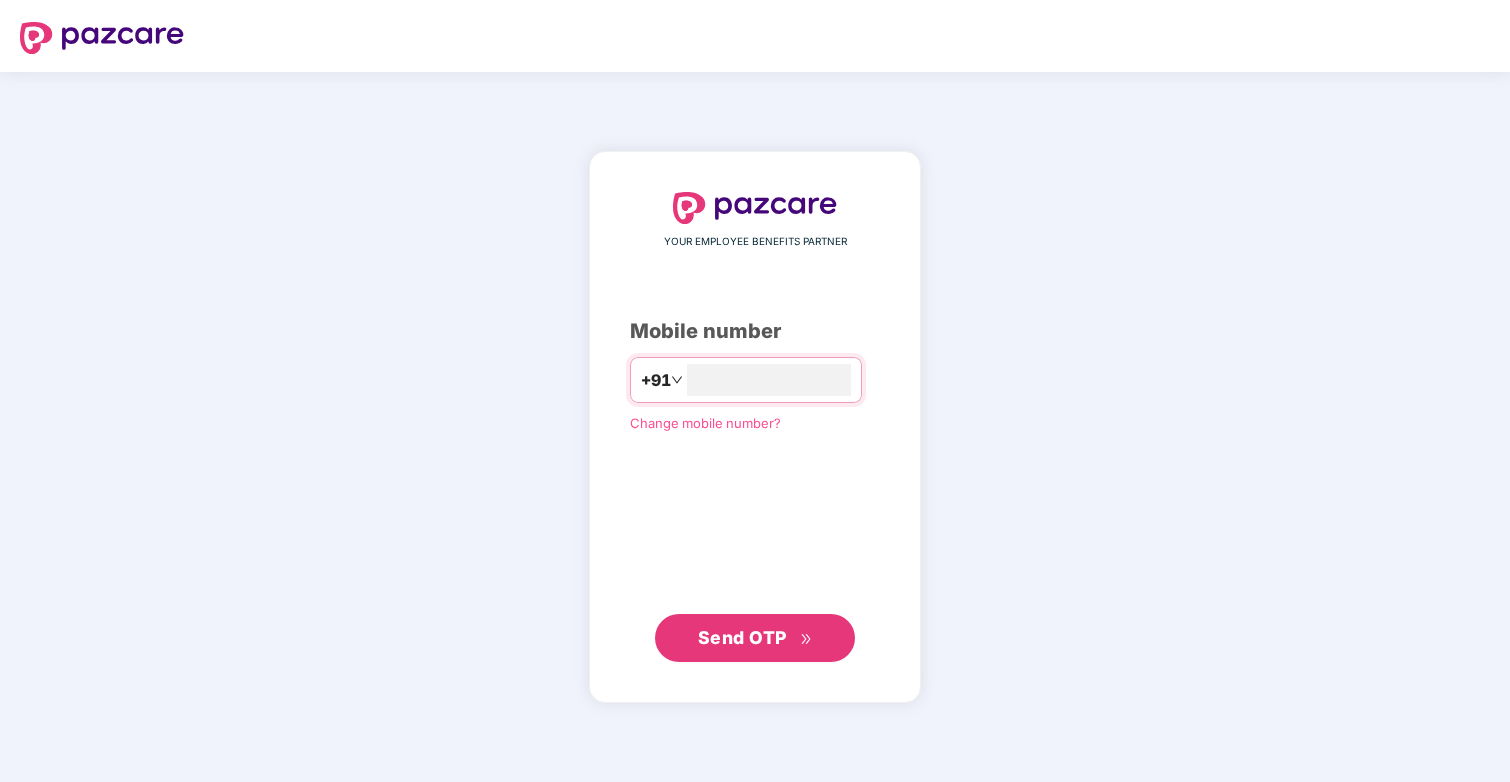 click on "Send OTP" at bounding box center (755, 638) 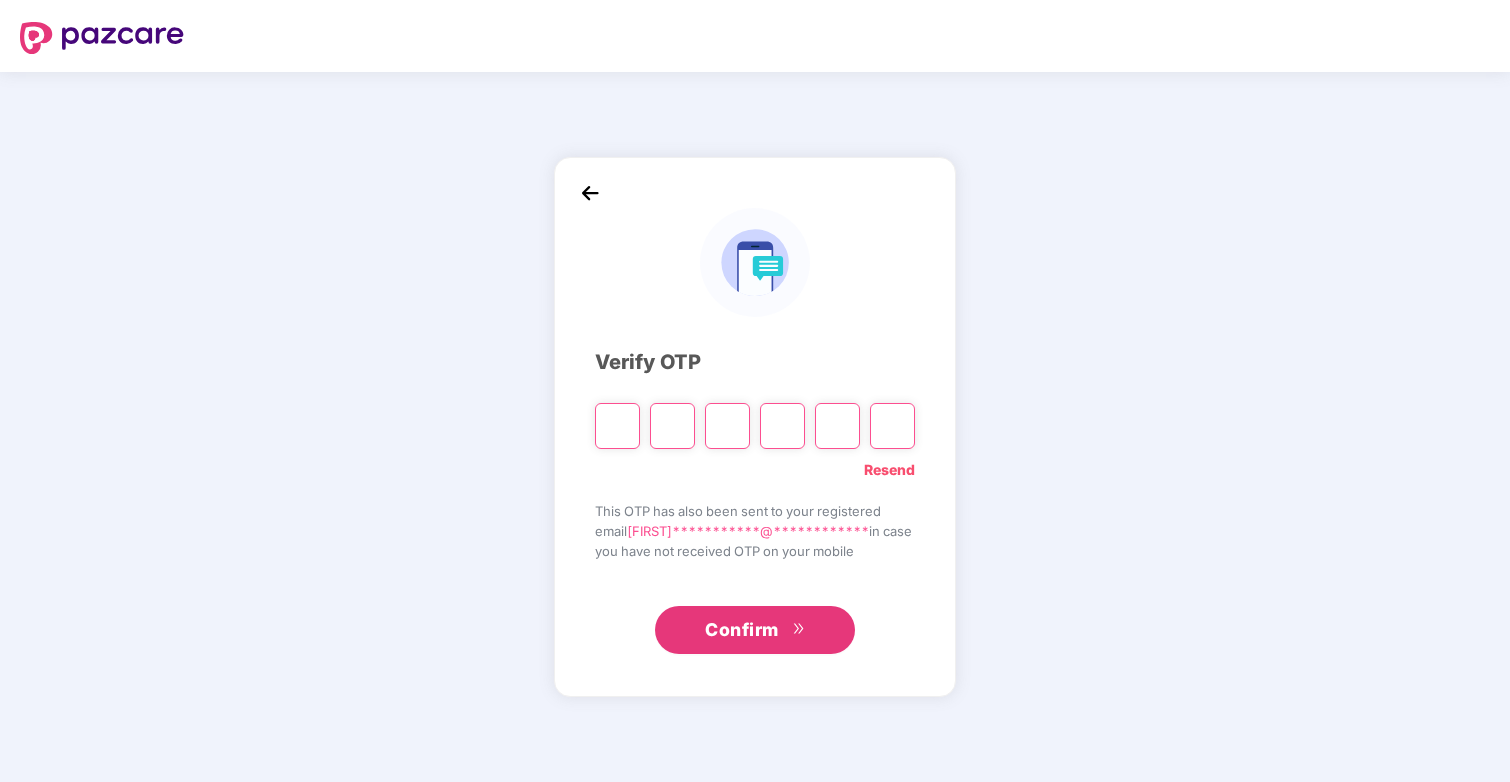 type on "*" 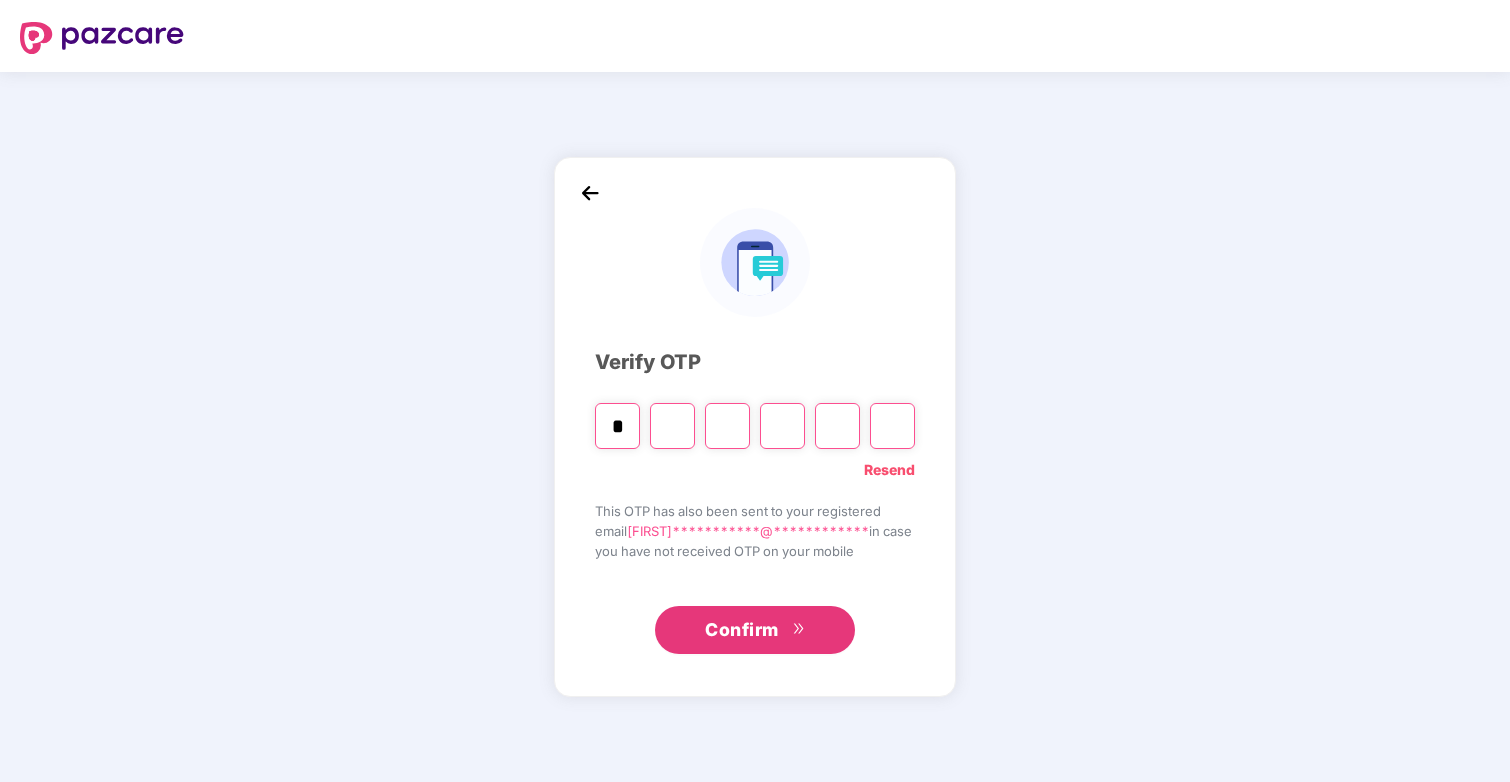 type on "*" 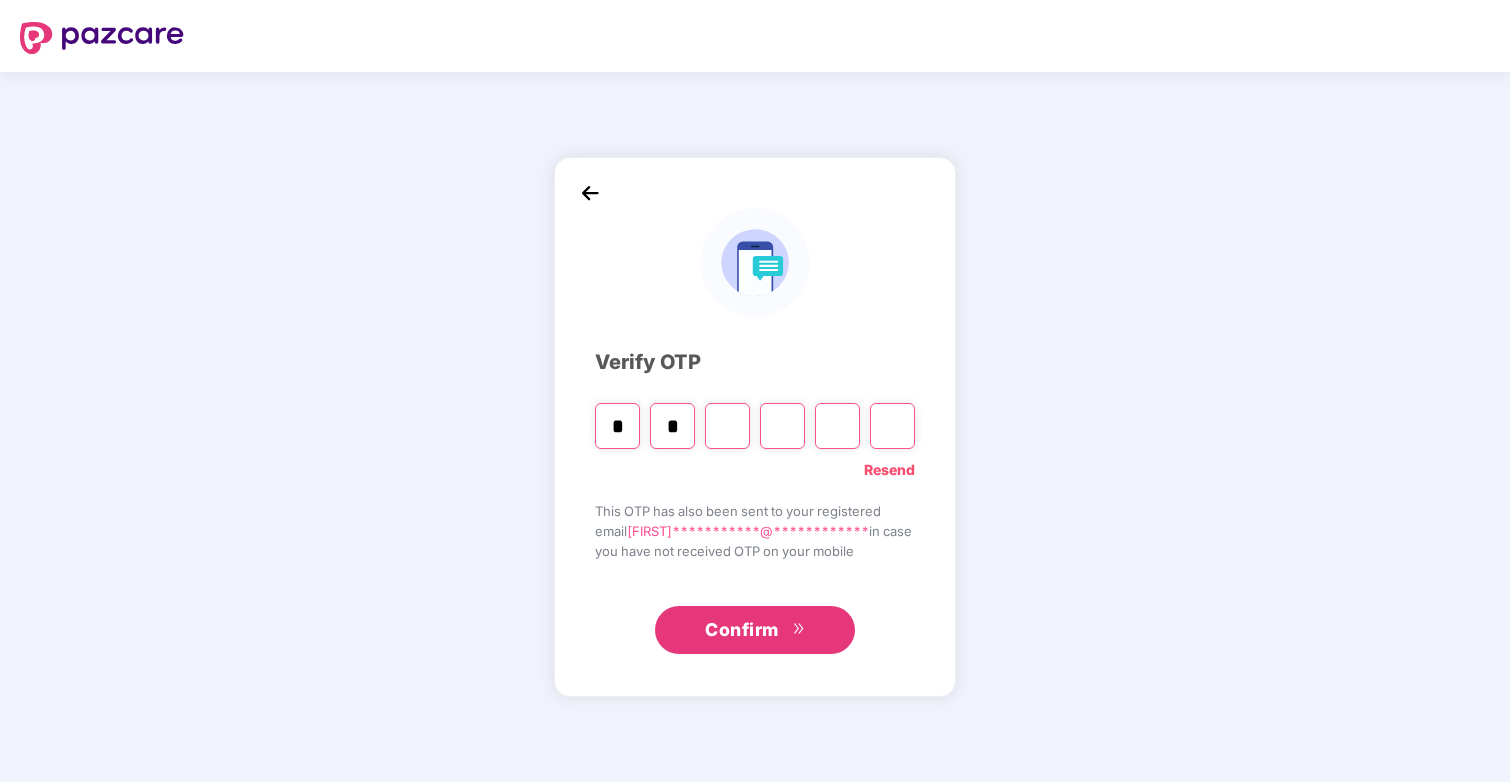 type on "*" 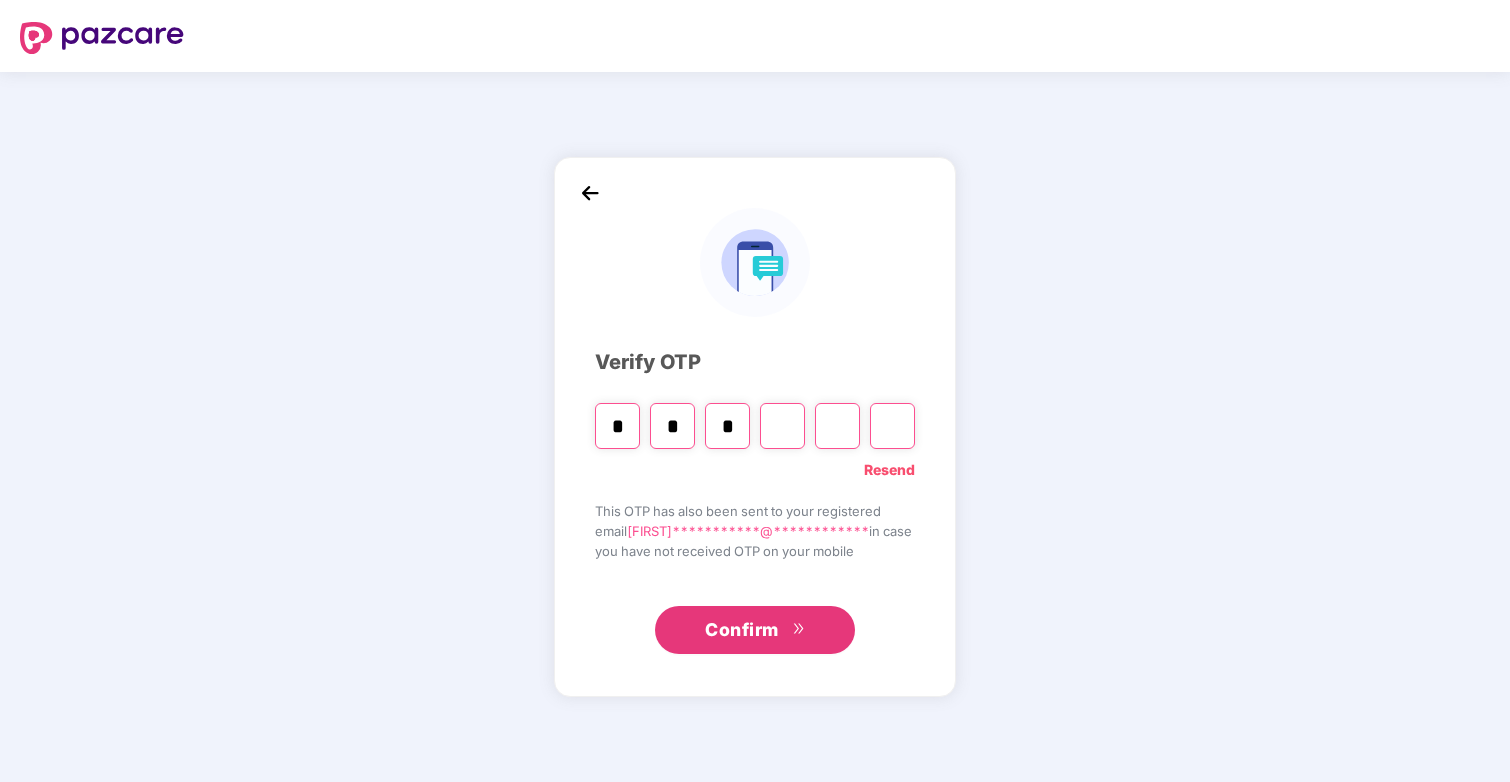 type on "*" 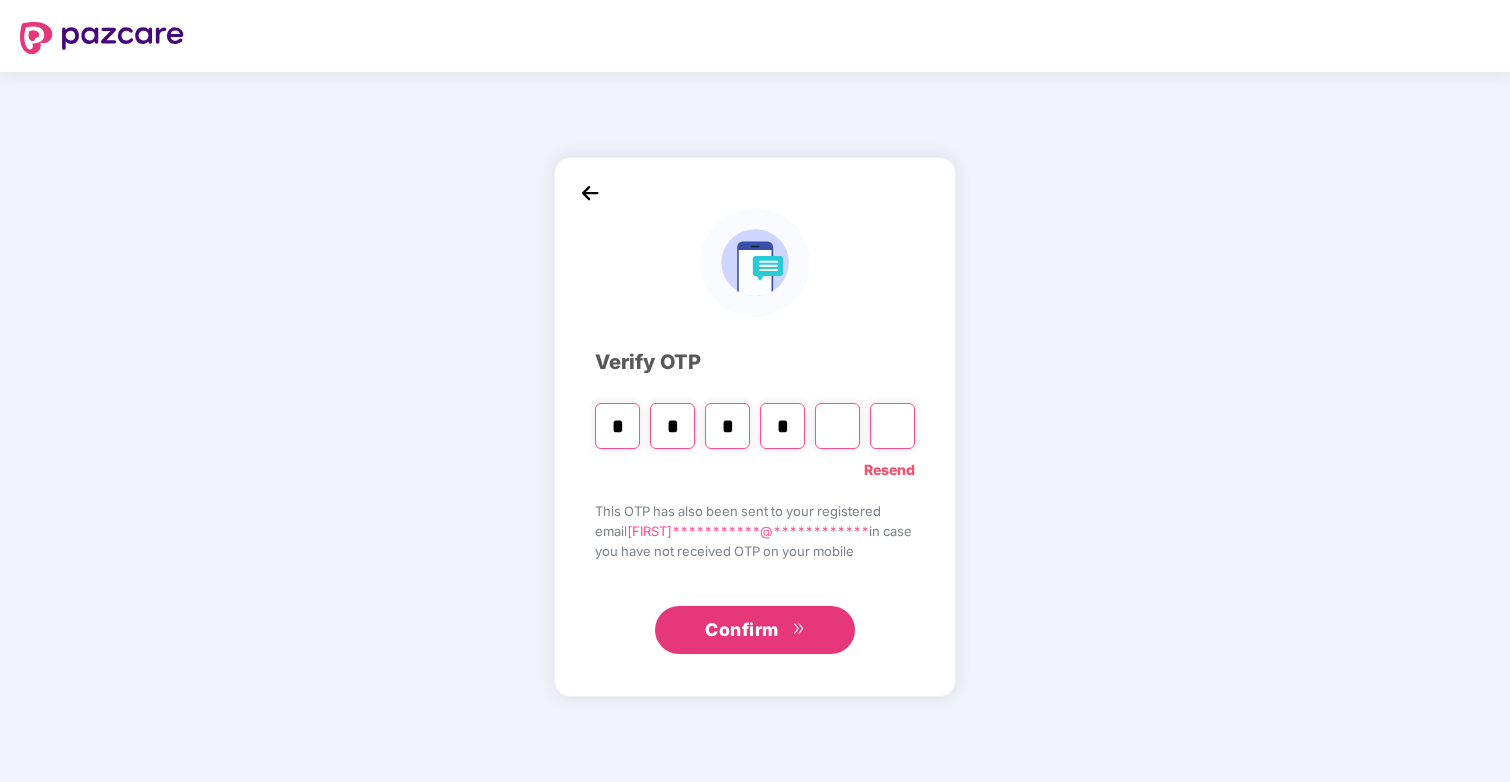 type on "*" 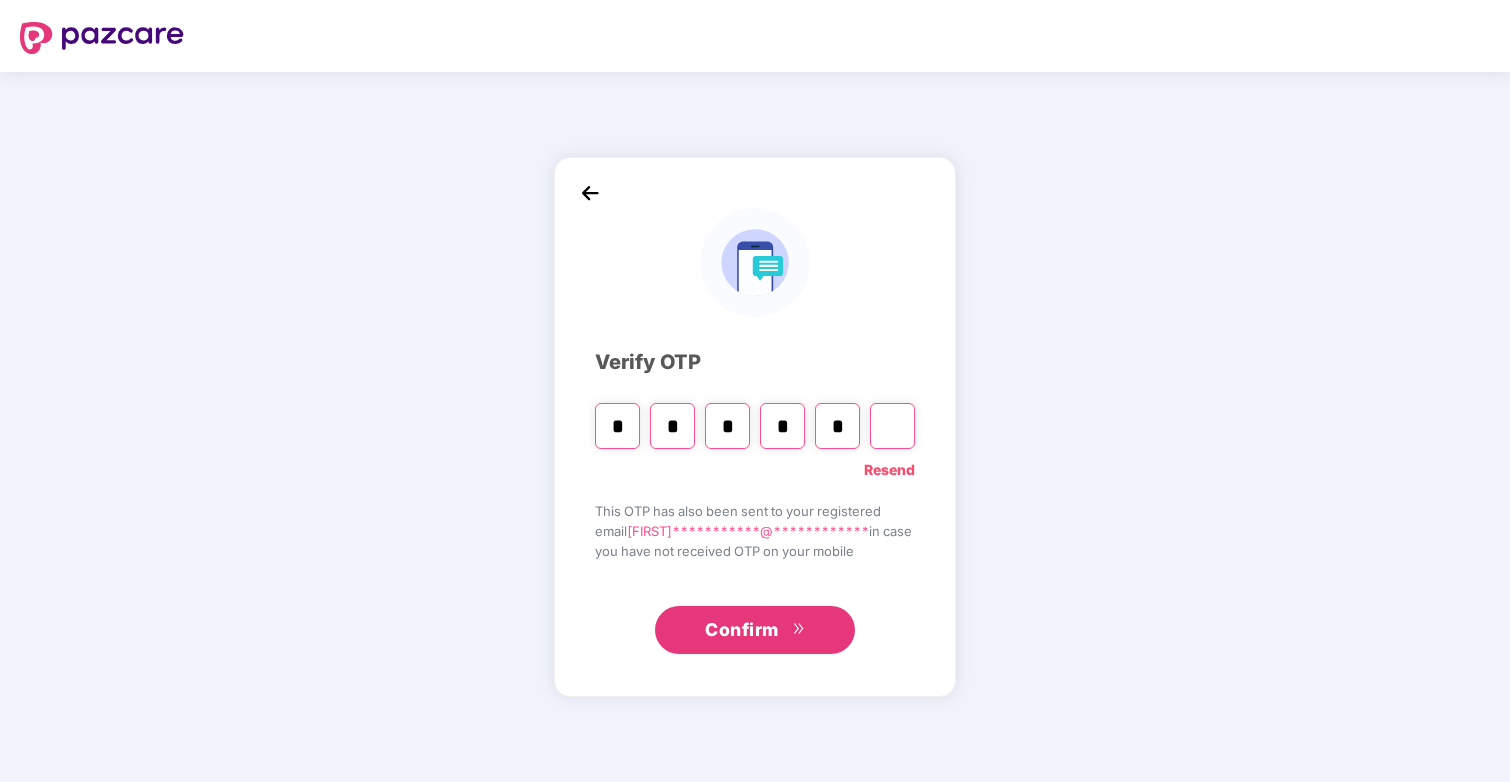 type on "*" 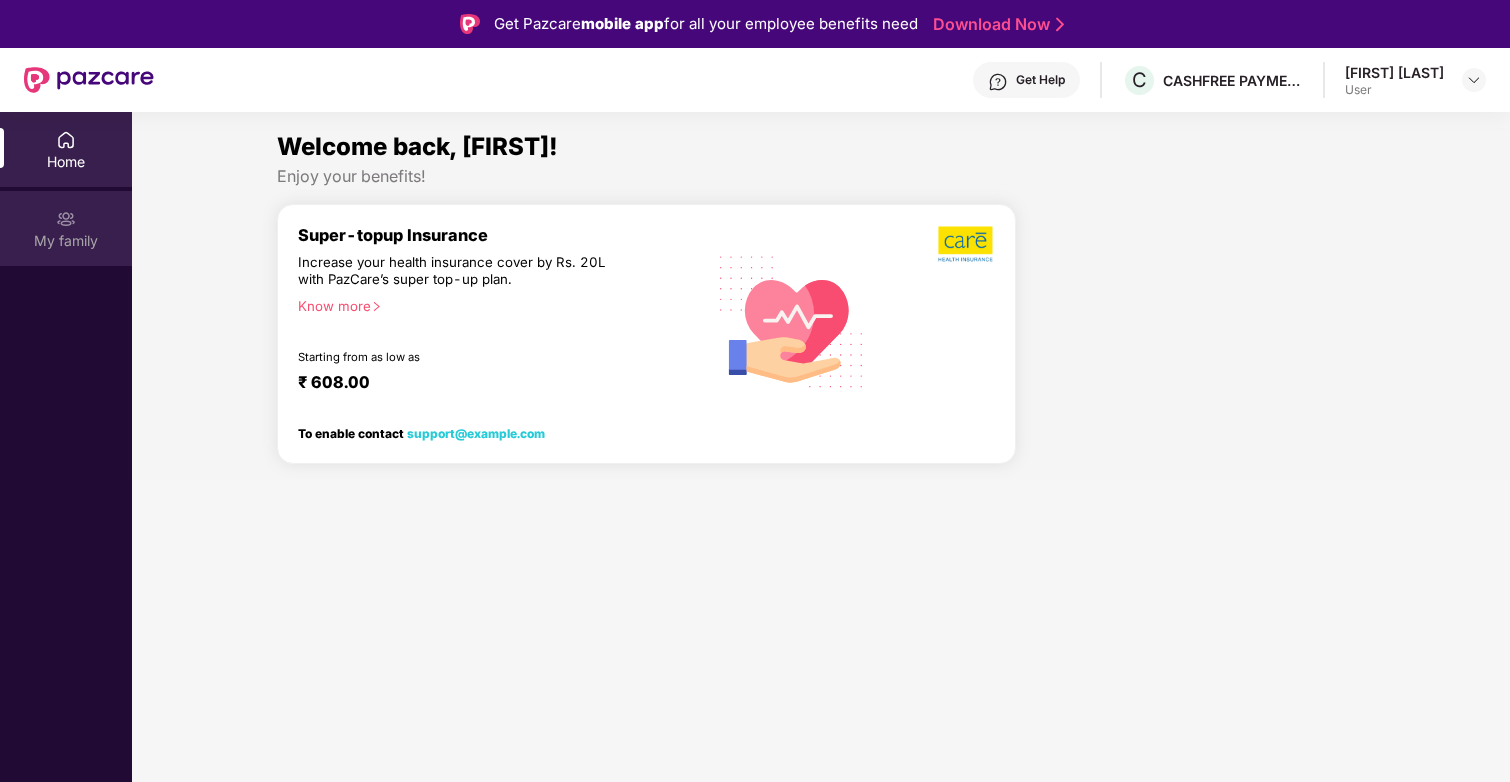 click at bounding box center (66, 219) 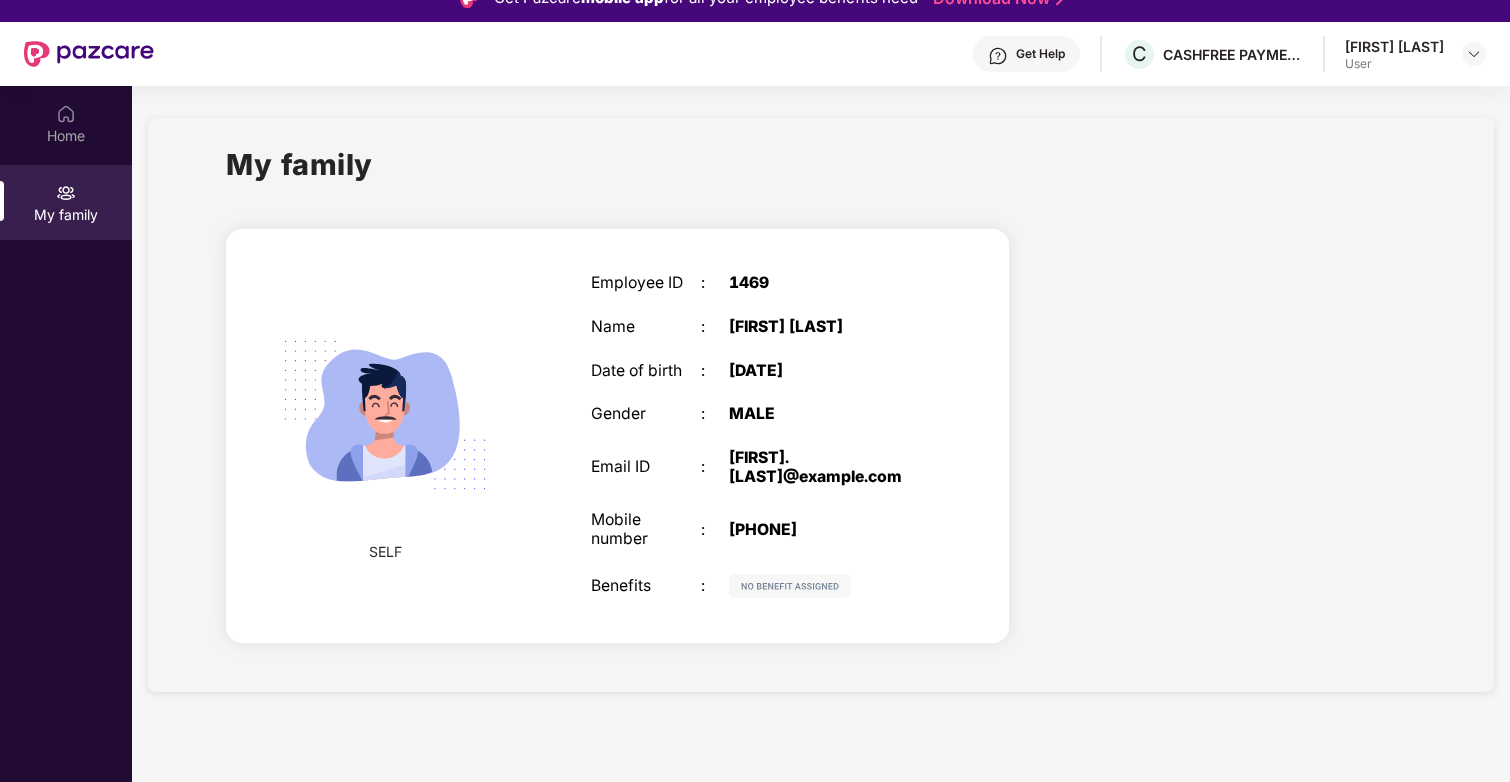 scroll, scrollTop: 0, scrollLeft: 0, axis: both 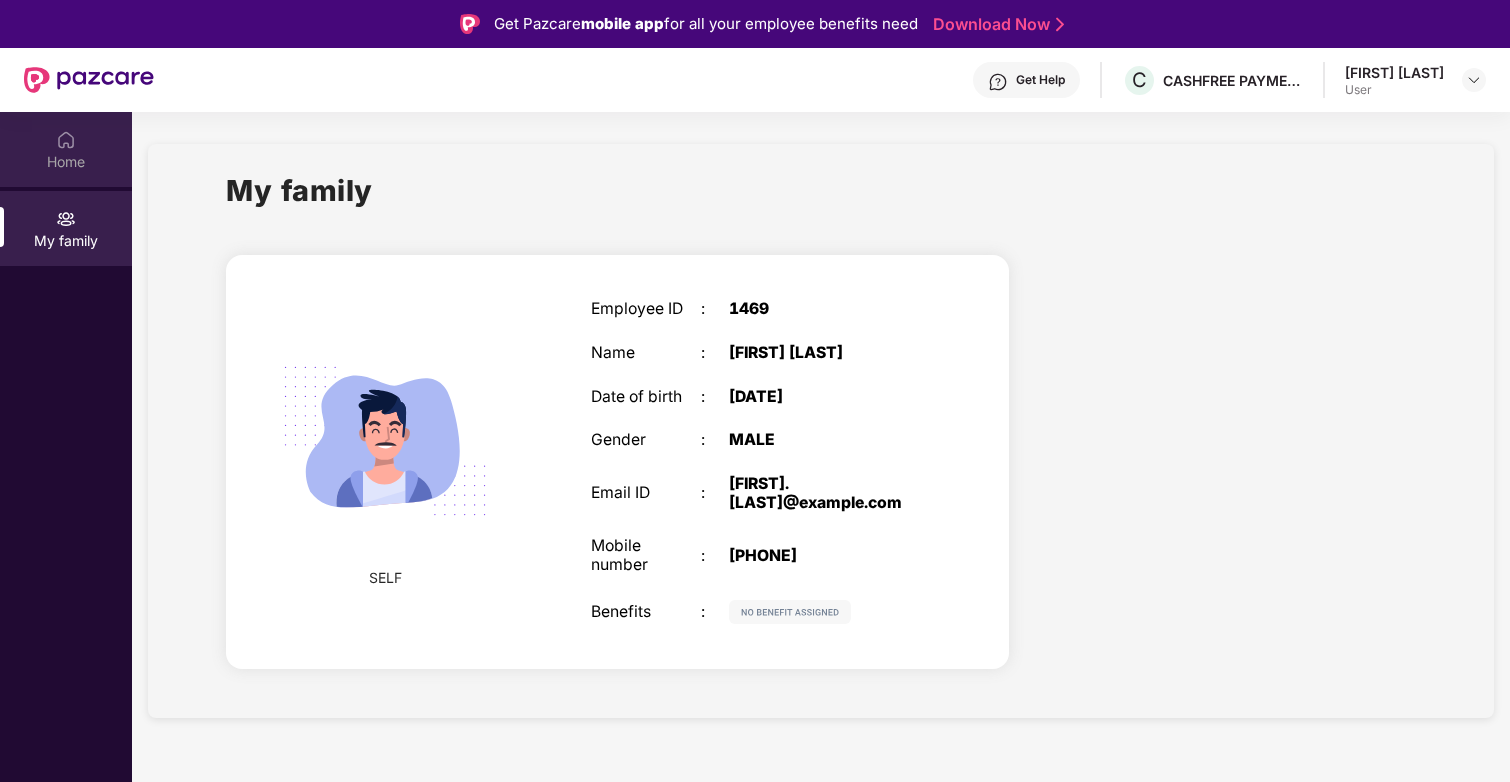 click on "Home" at bounding box center (66, 149) 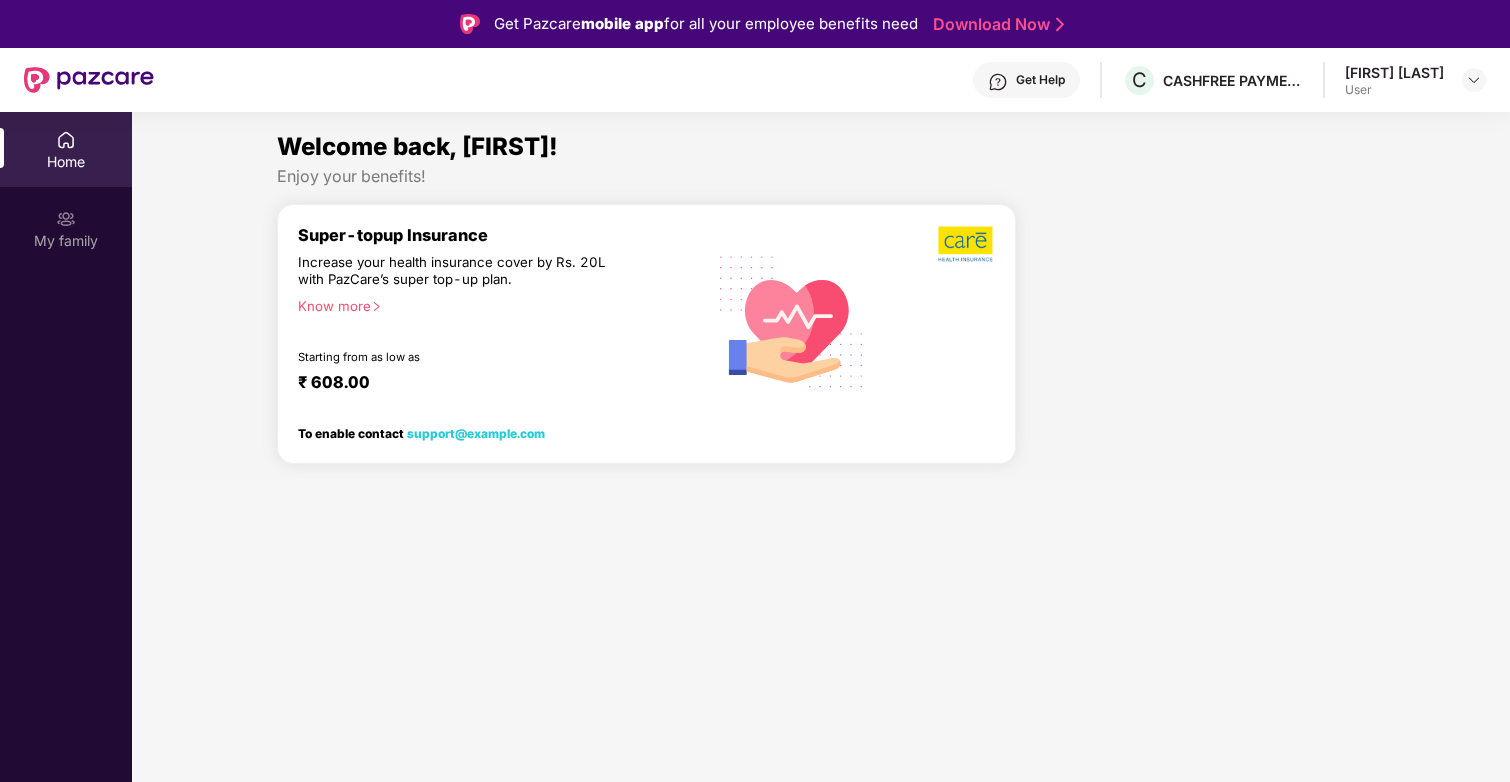 click on "[FIRST] [LAST]" at bounding box center (1394, 72) 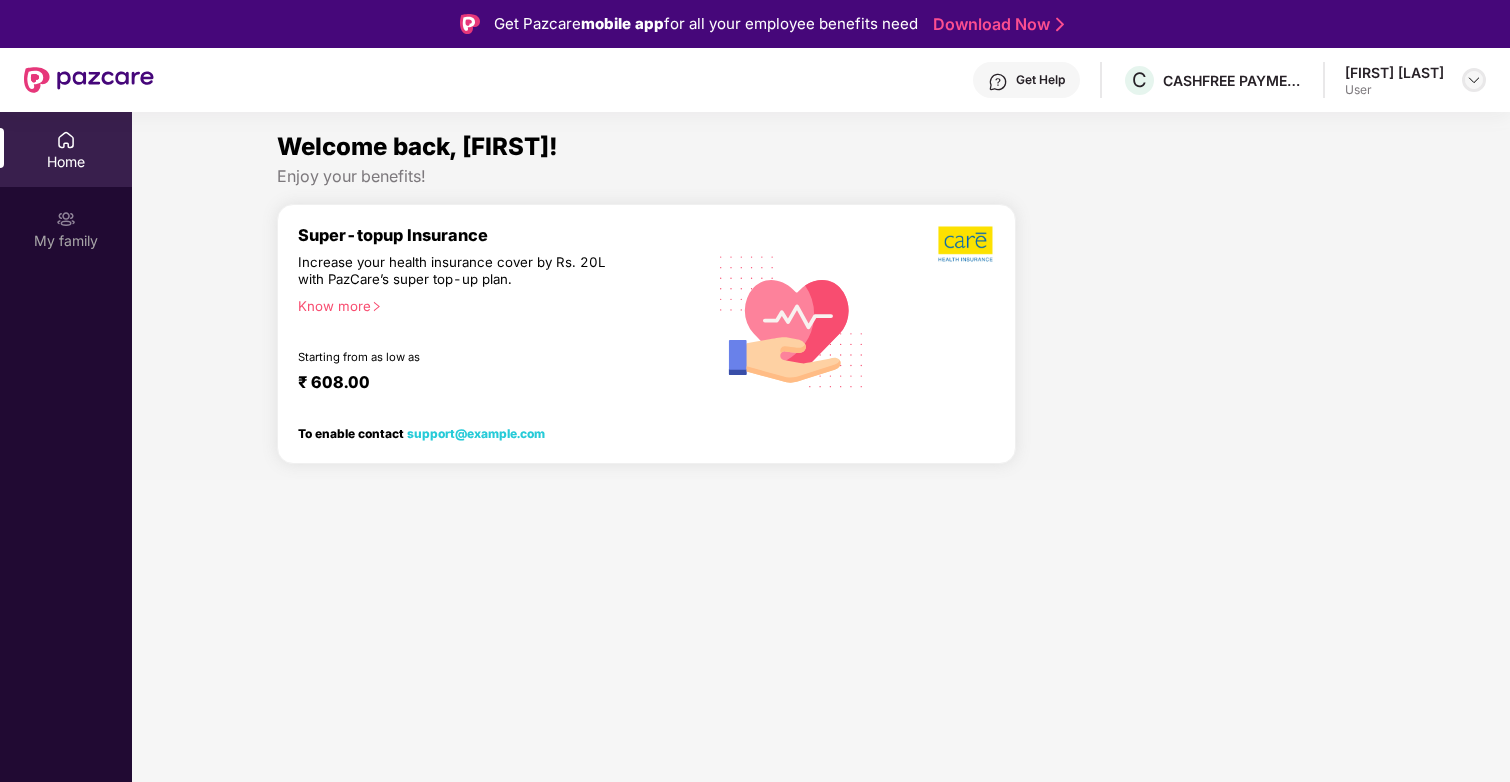 click at bounding box center (1474, 80) 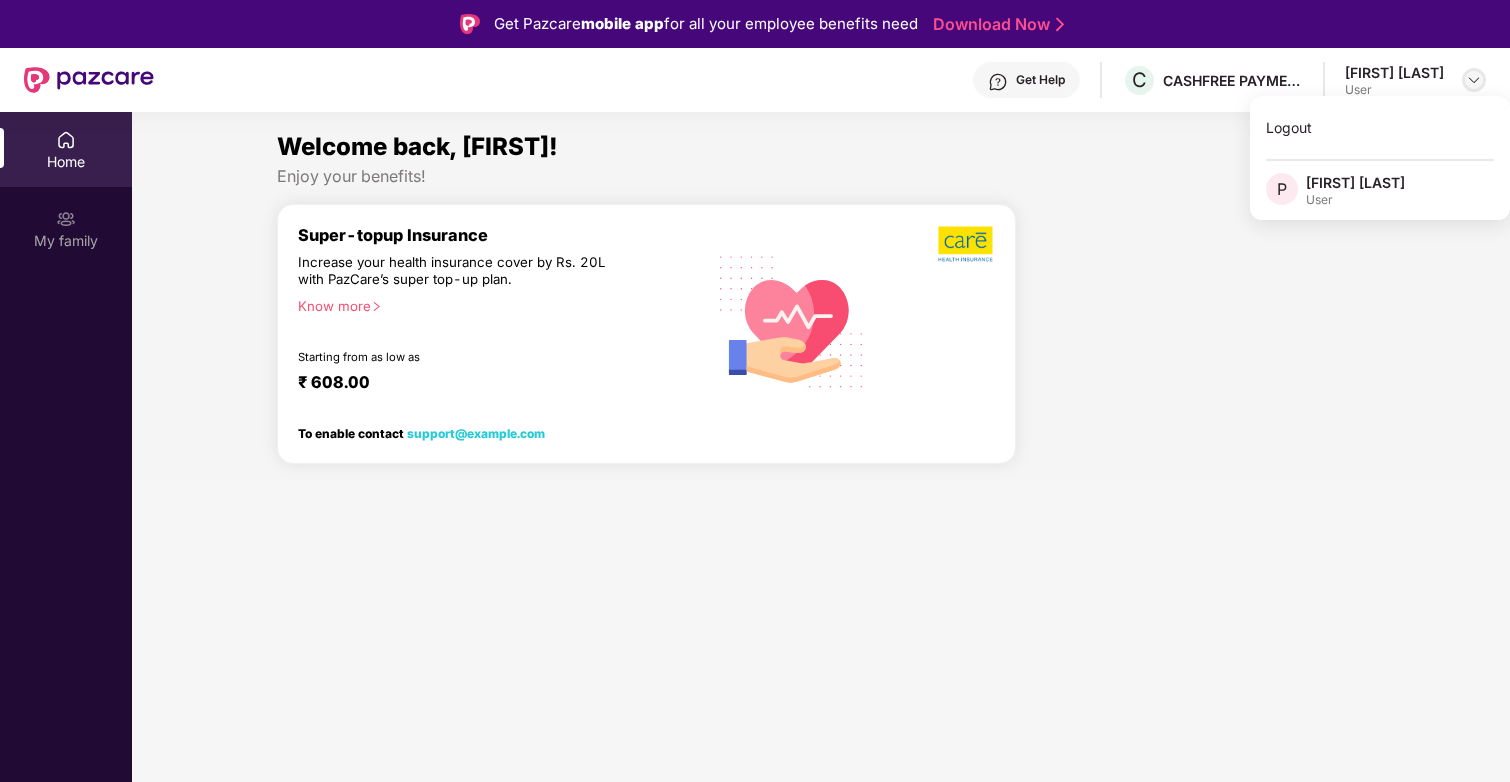 click at bounding box center (1474, 80) 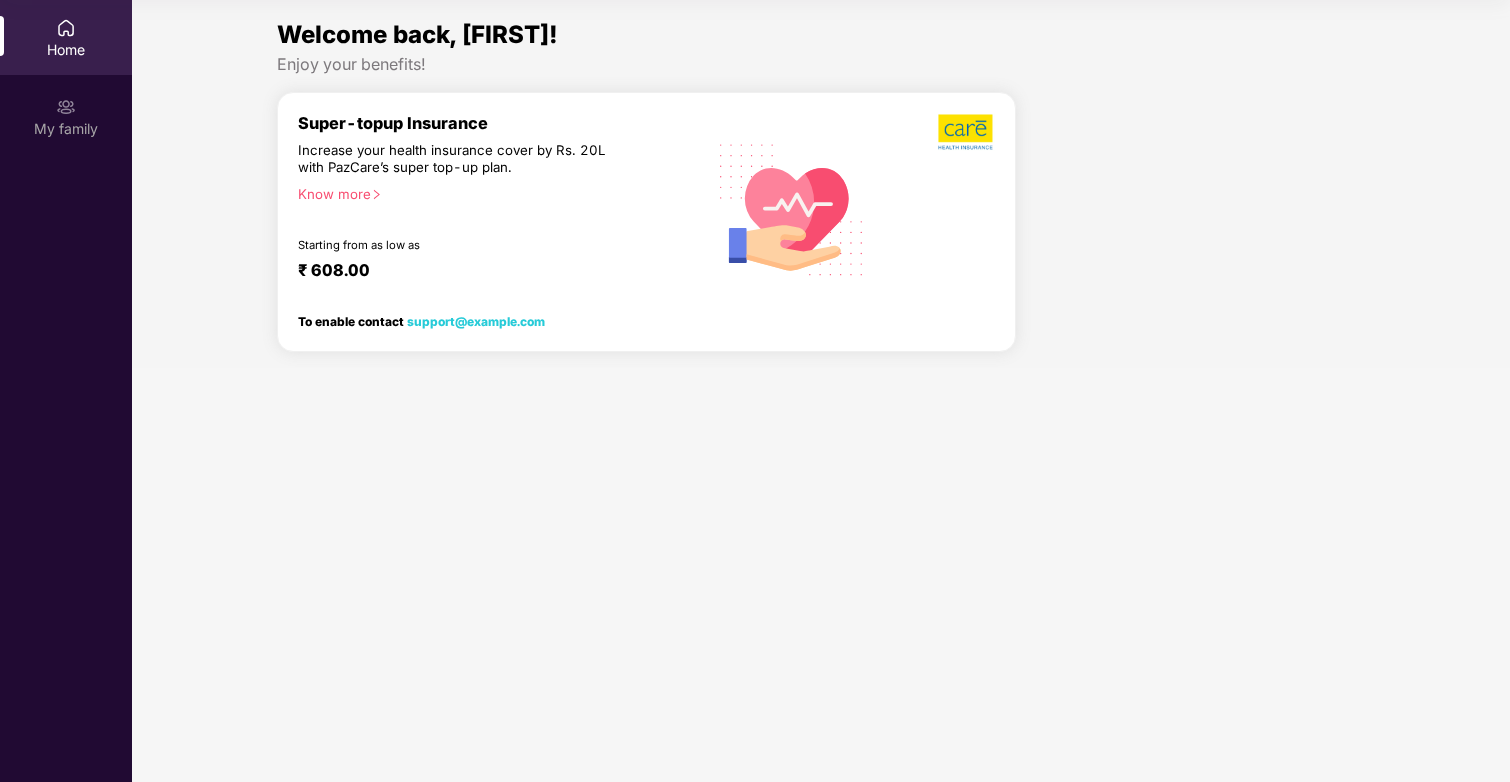 scroll, scrollTop: 0, scrollLeft: 0, axis: both 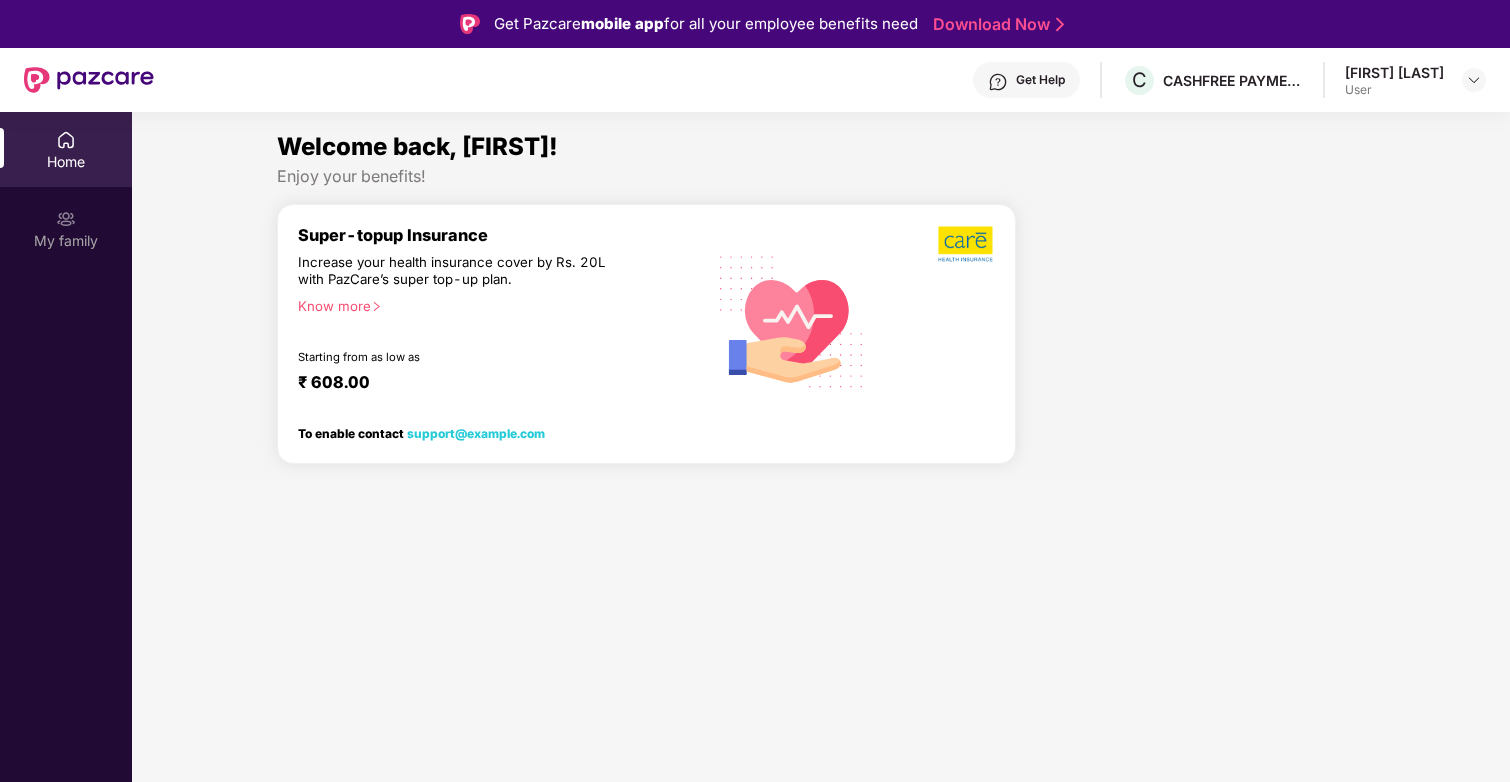 click at bounding box center [89, 80] 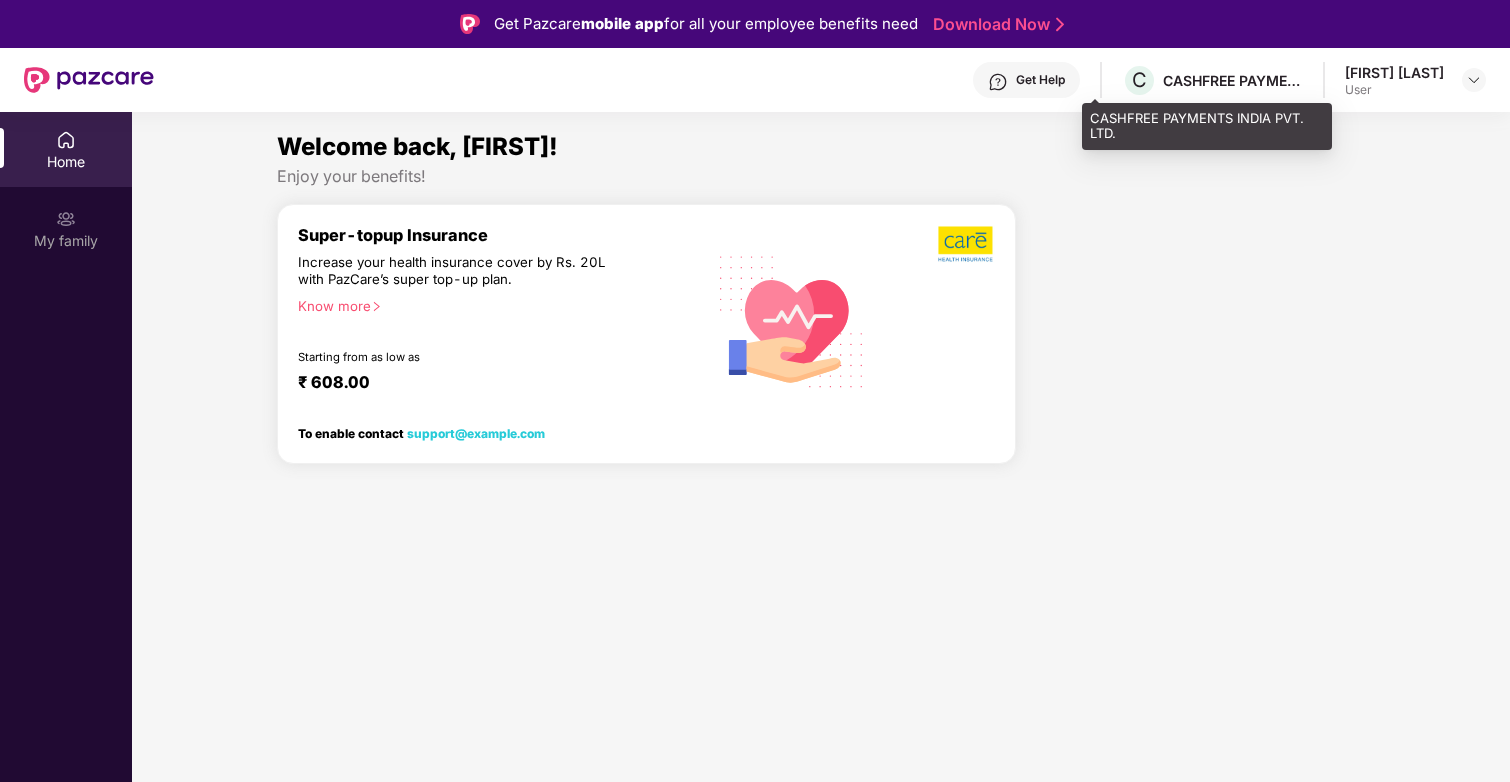 click on "CASHFREE PAYMENTS INDIA PVT. LTD." at bounding box center (1233, 80) 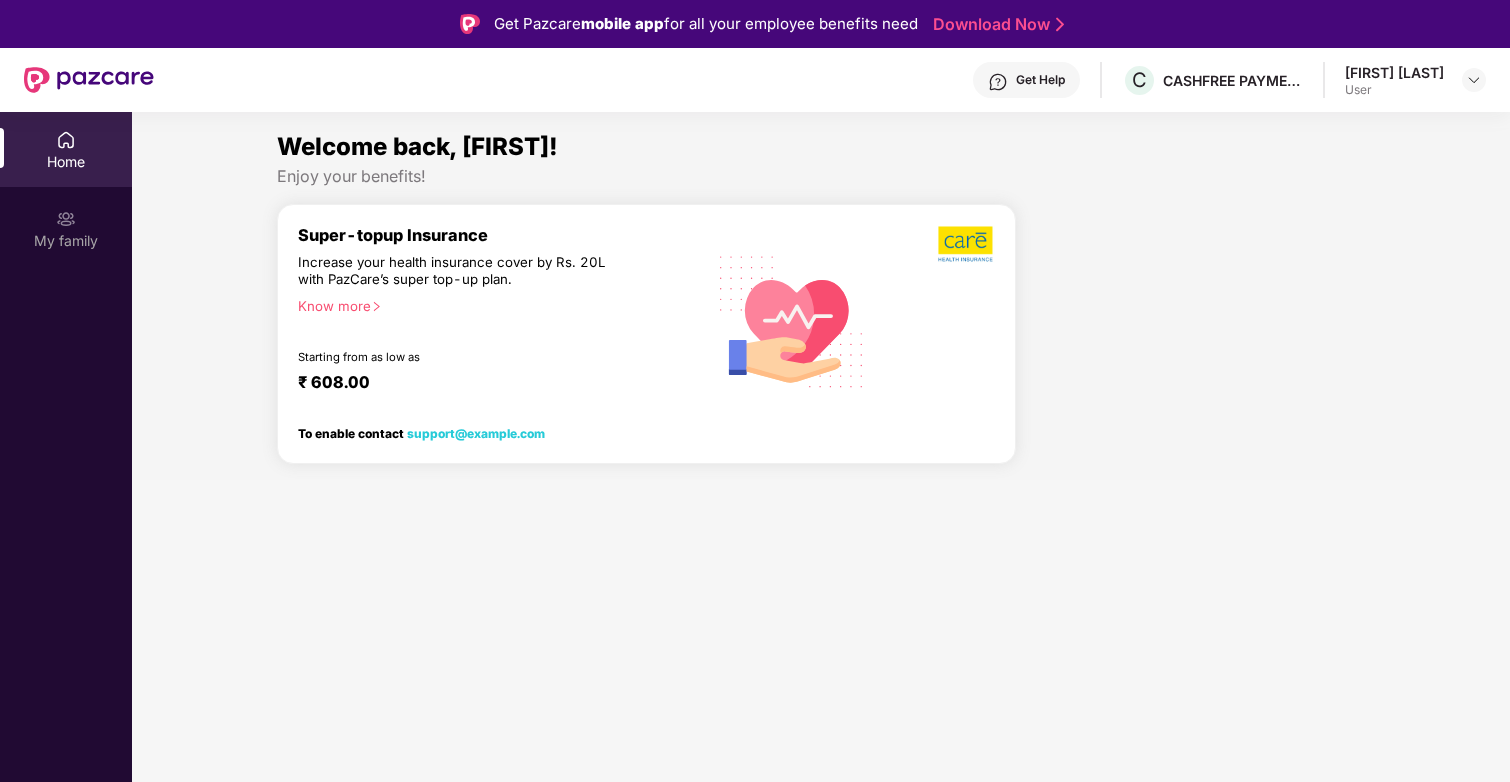 click on "[FIRST] [LAST]" at bounding box center [1394, 72] 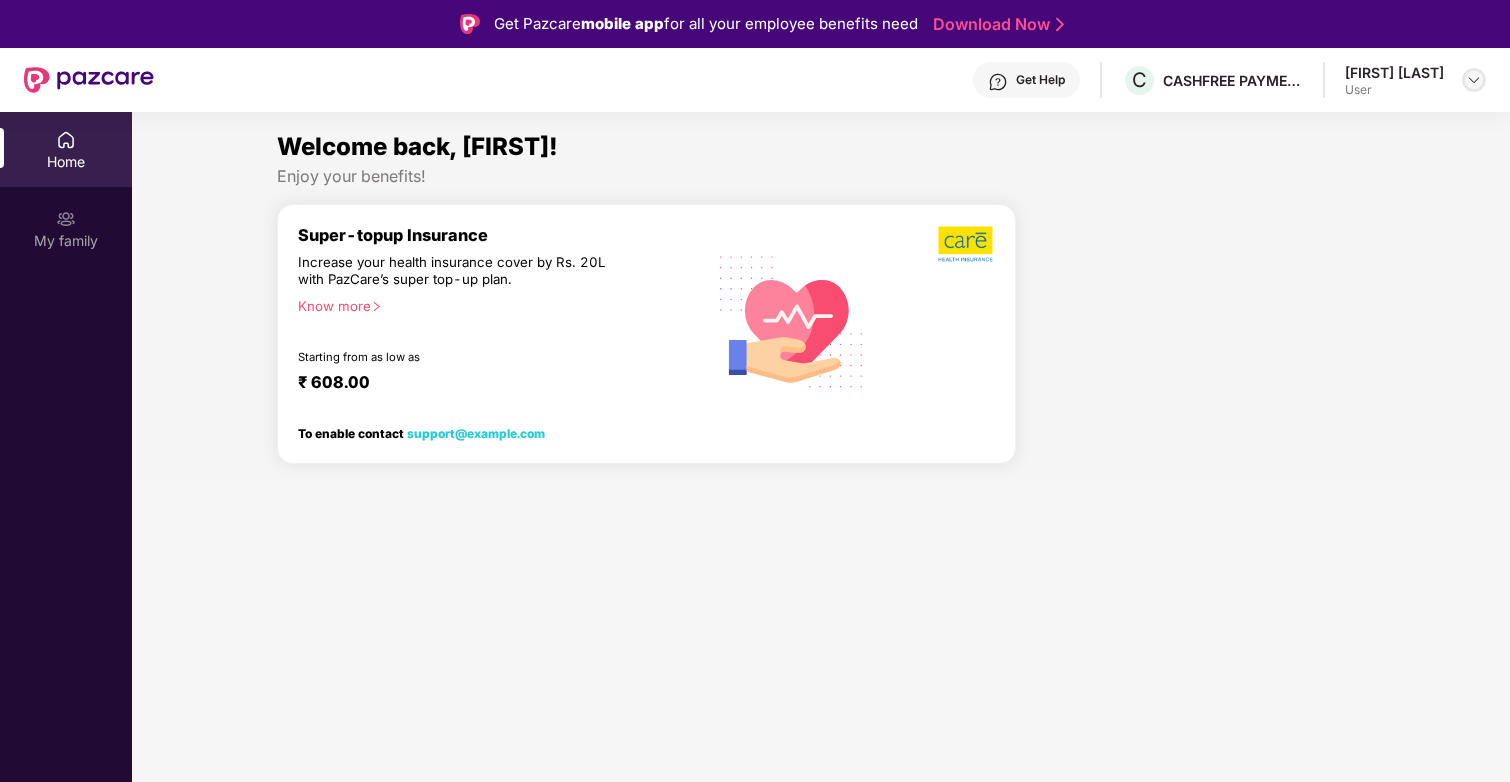 click at bounding box center [1474, 80] 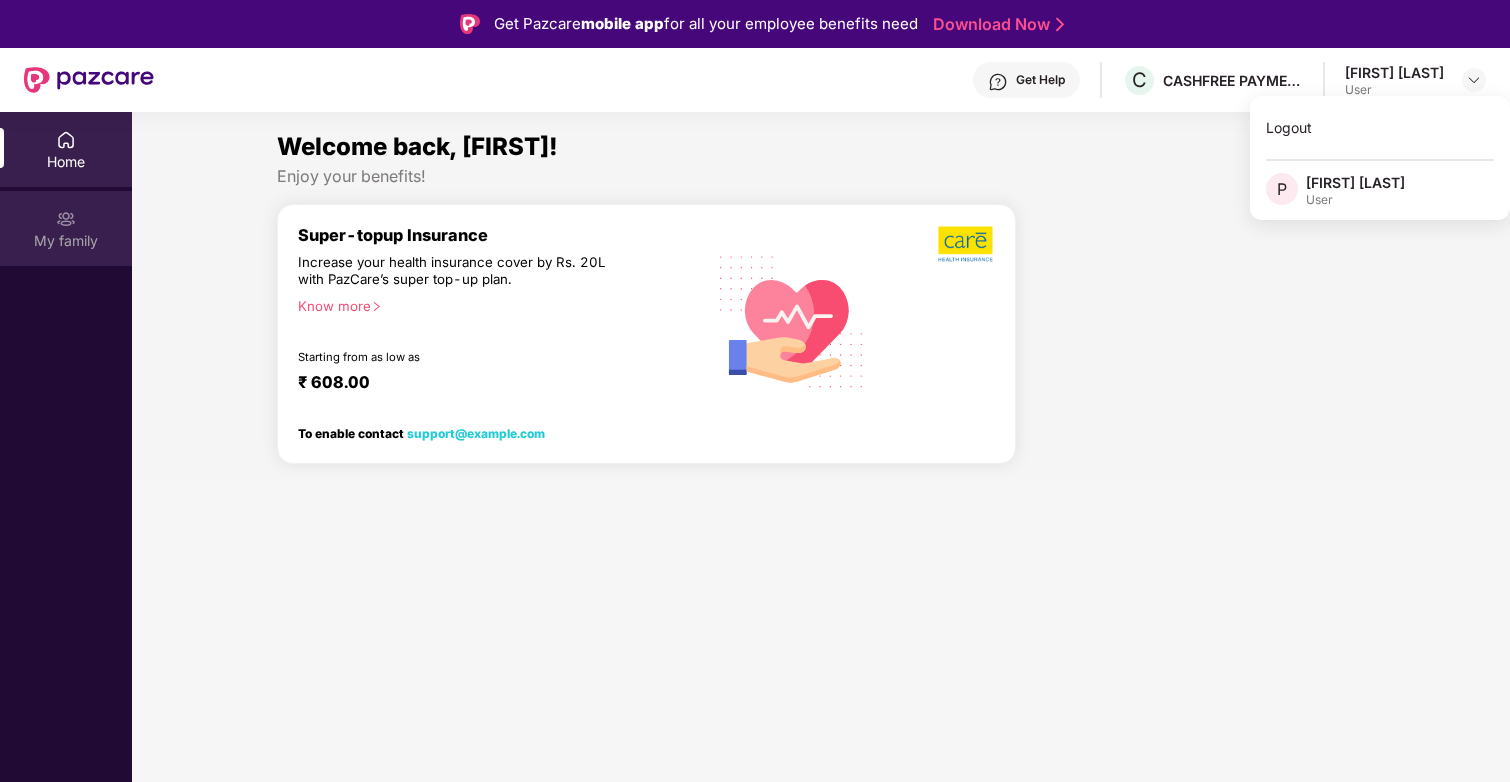click on "My family" at bounding box center (66, 228) 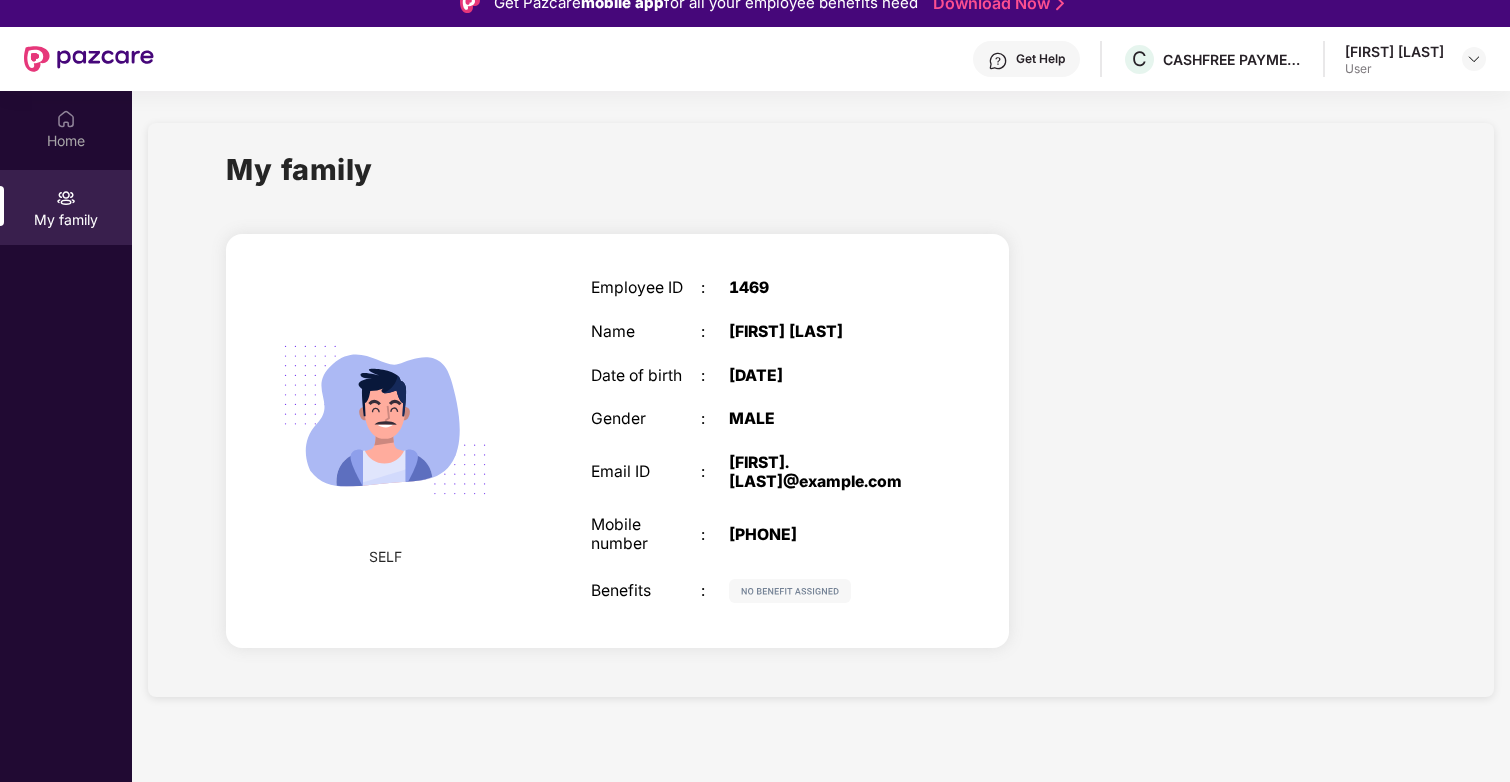 scroll, scrollTop: 0, scrollLeft: 0, axis: both 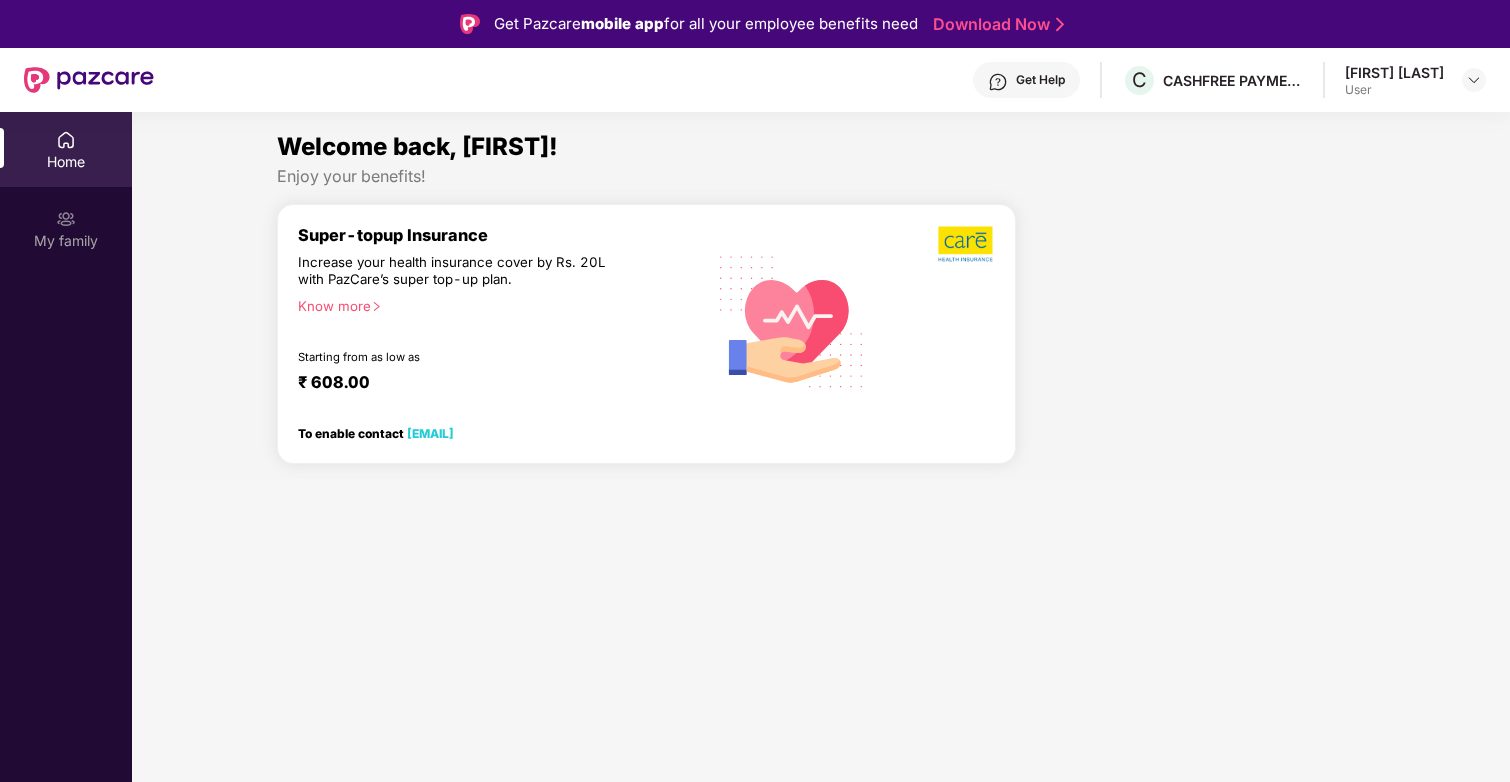 click on "My family" at bounding box center [66, 241] 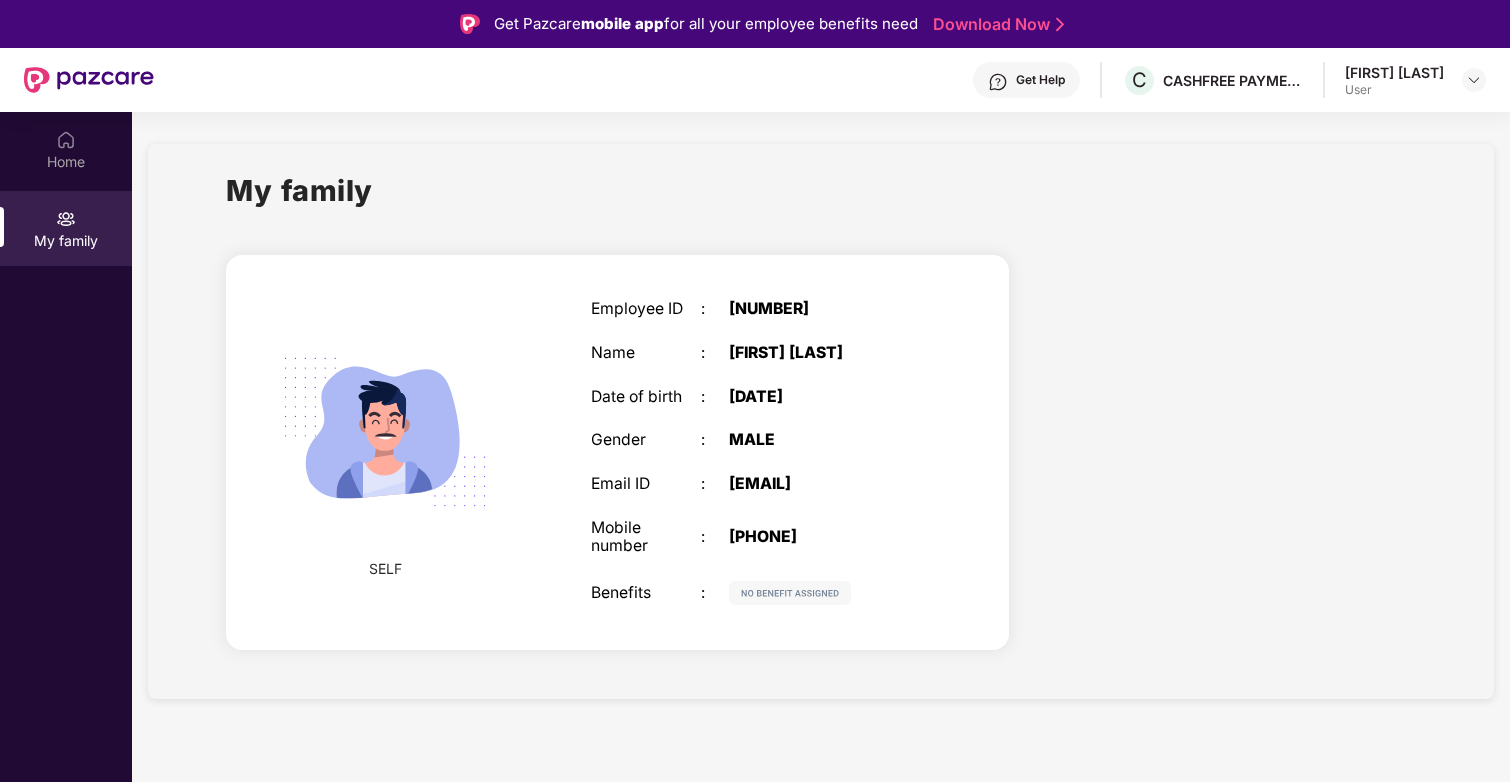 click on "Get Help" at bounding box center [1040, 80] 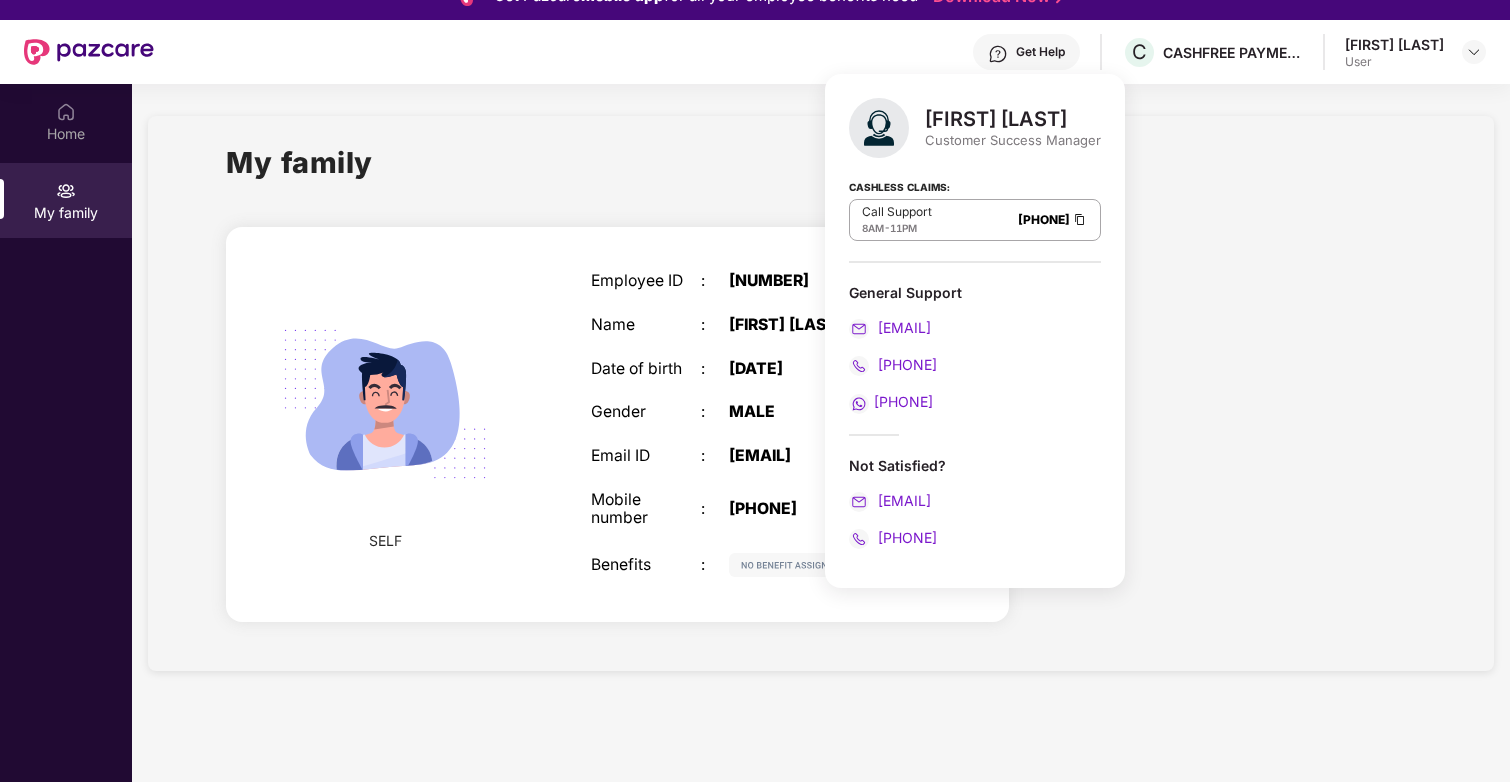 scroll, scrollTop: 0, scrollLeft: 0, axis: both 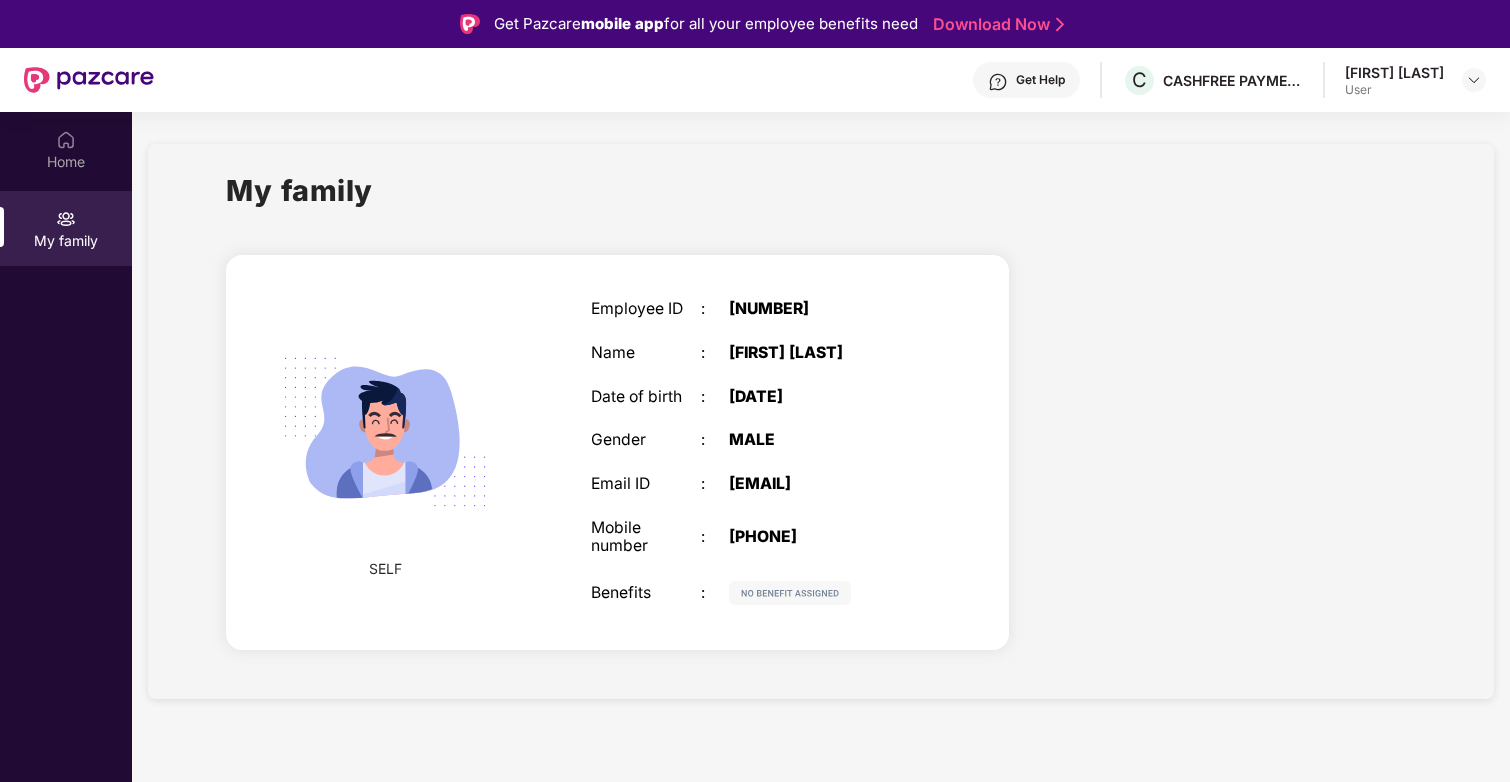 click on "User" at bounding box center [1394, 90] 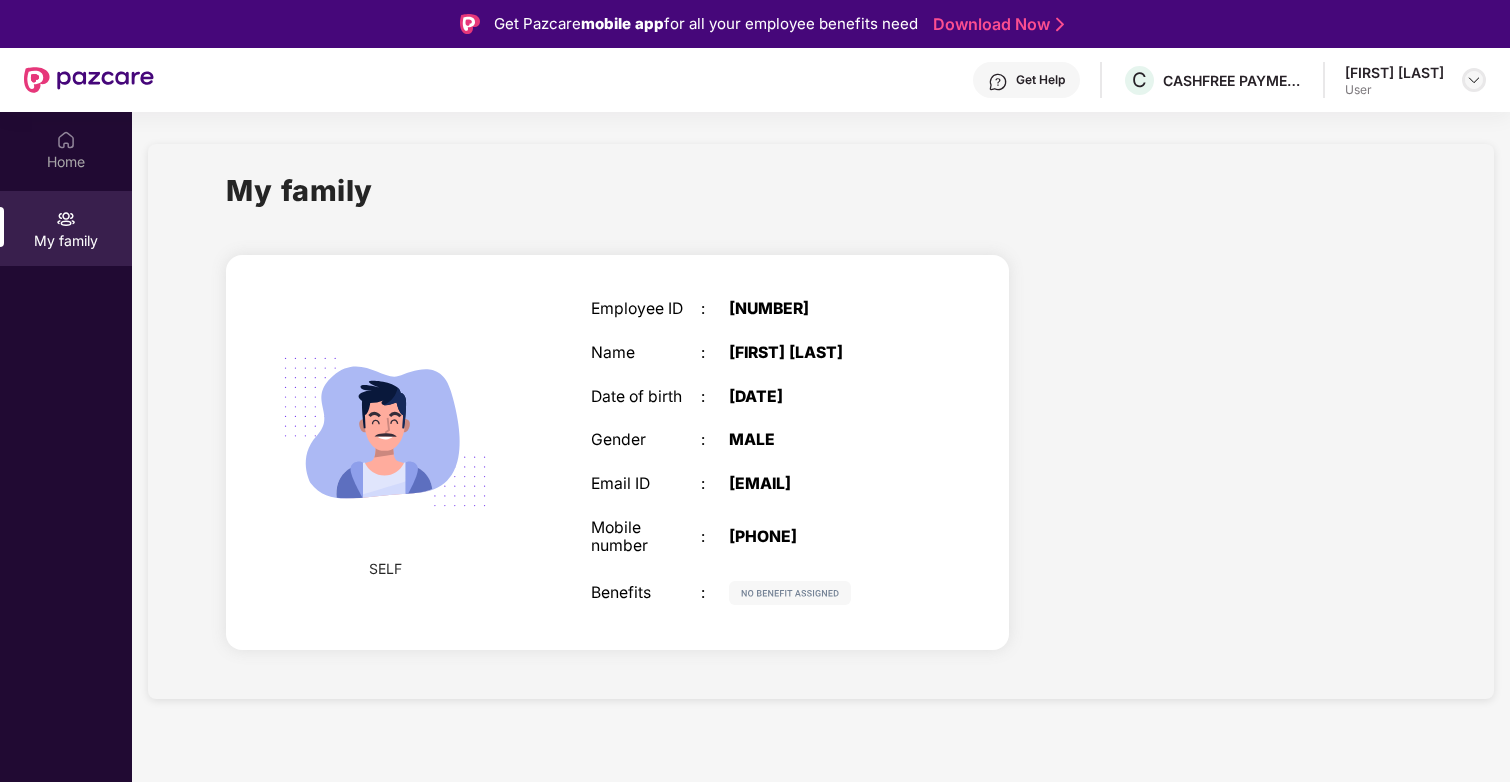 click at bounding box center [1474, 80] 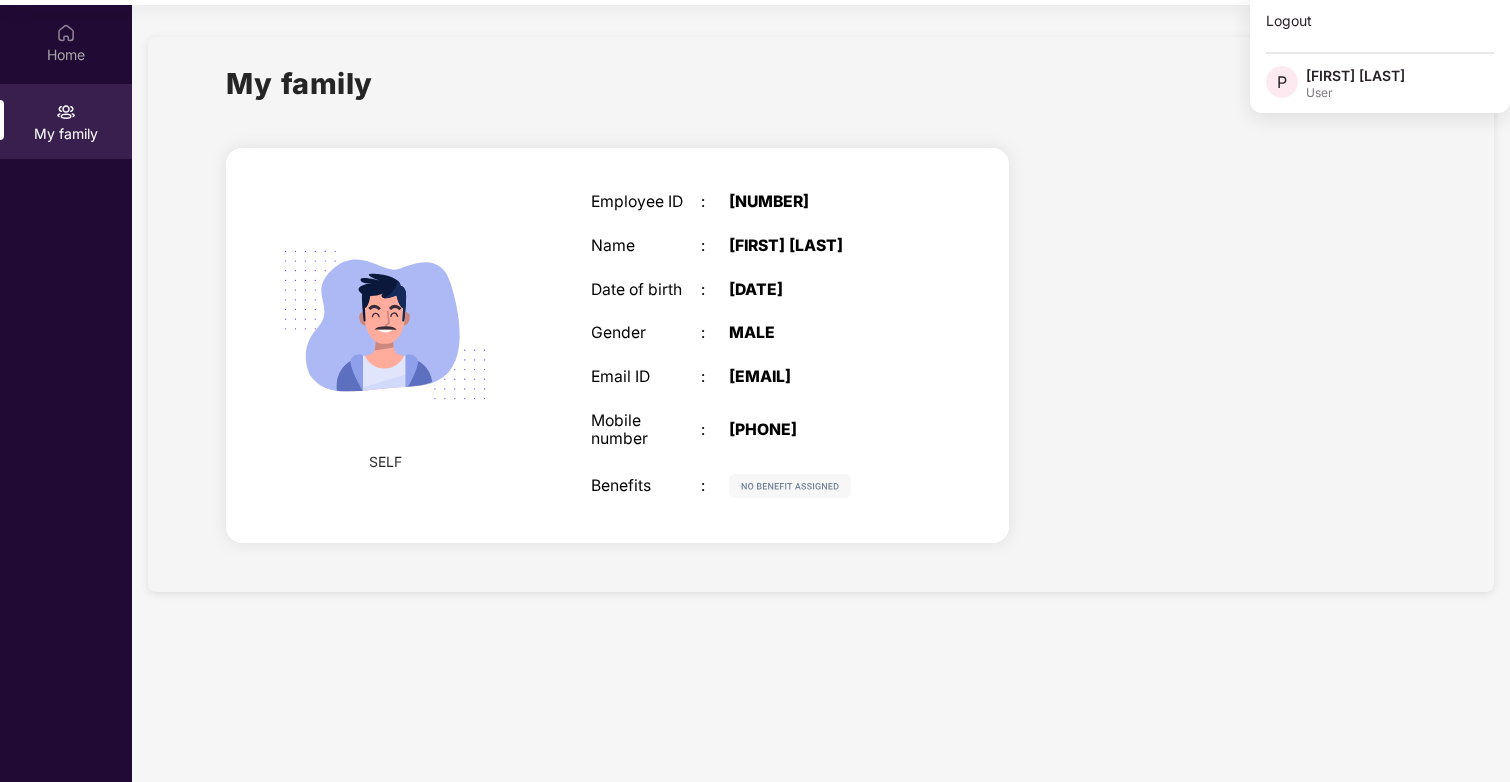scroll, scrollTop: 0, scrollLeft: 0, axis: both 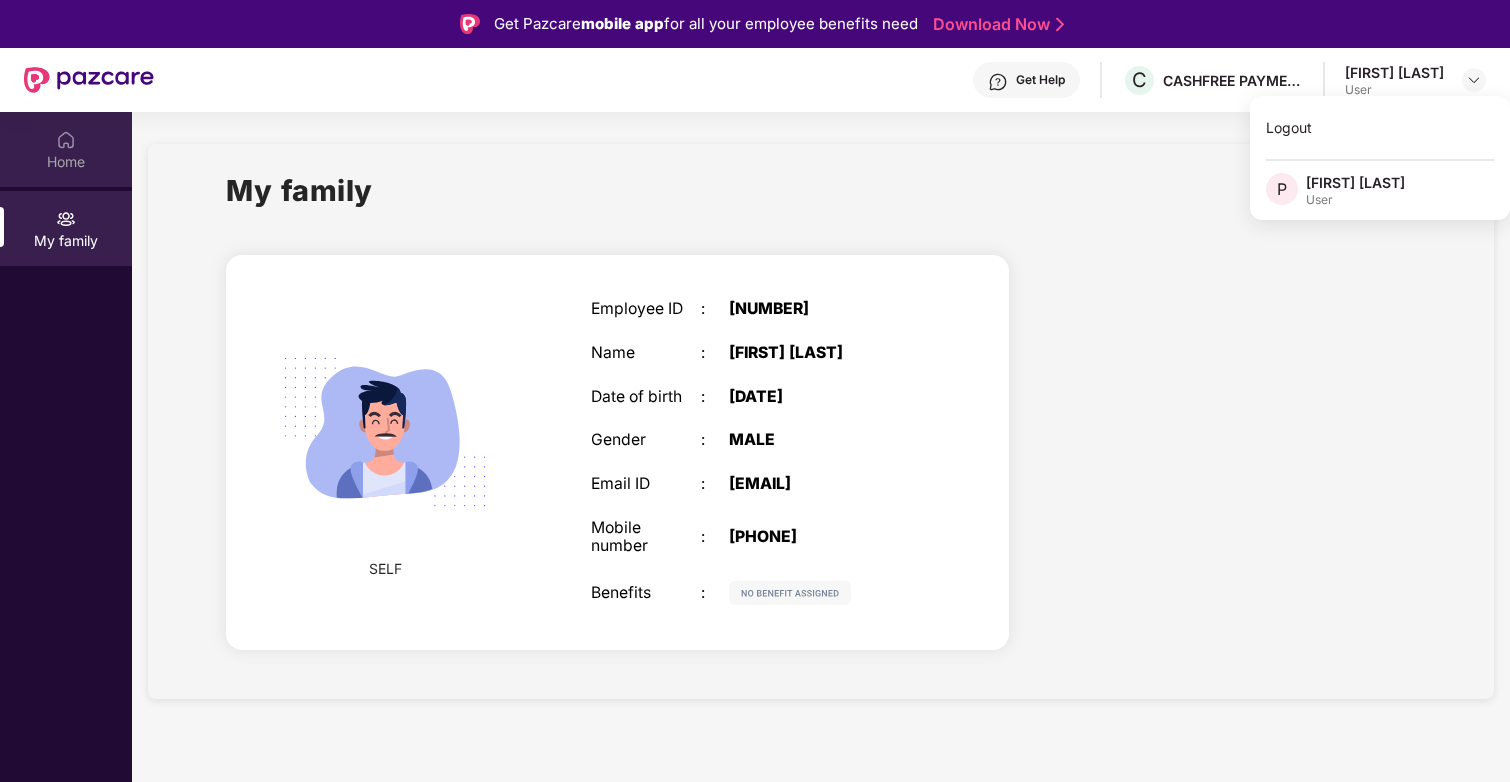 click on "Home" at bounding box center [66, 162] 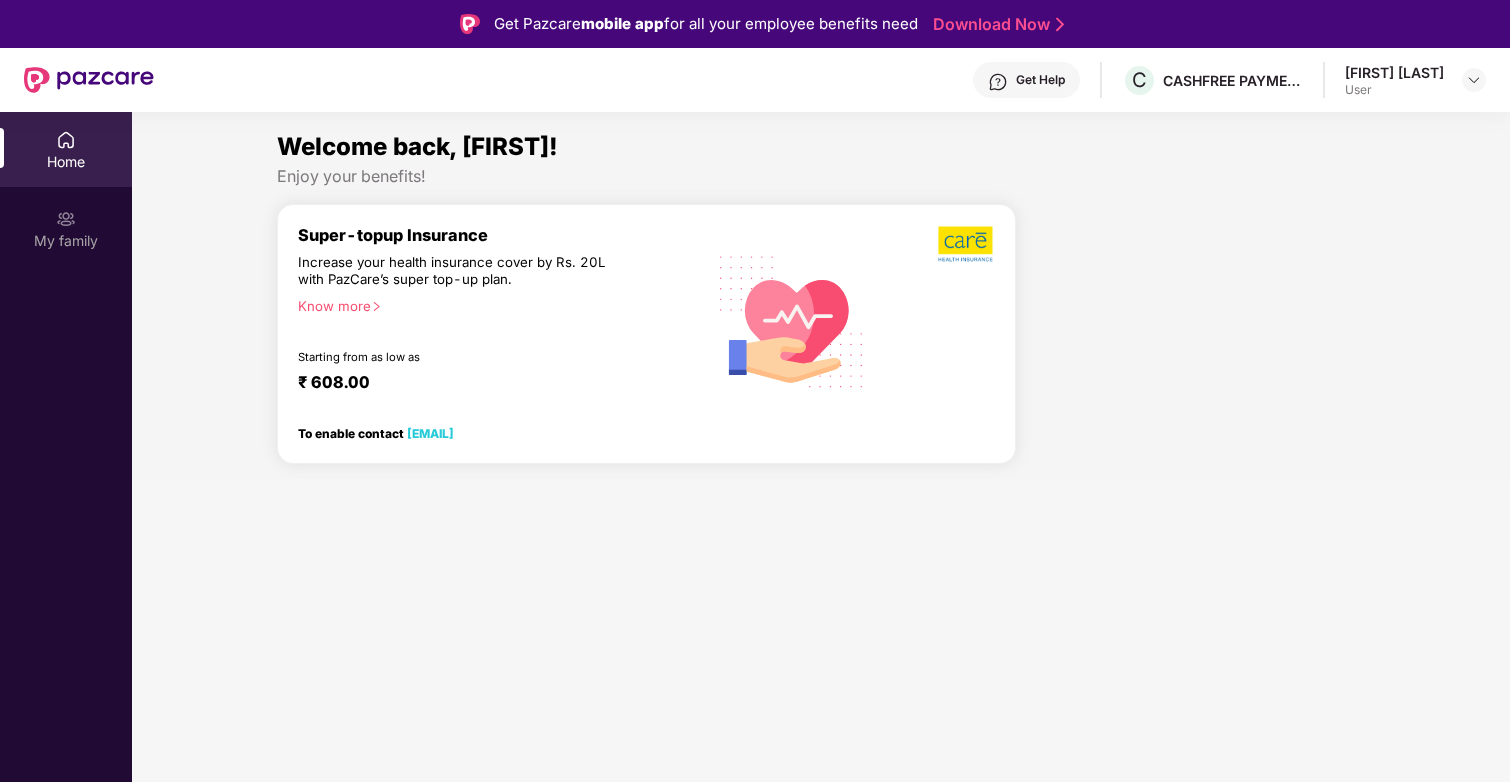 click on "Know more" at bounding box center (495, 305) 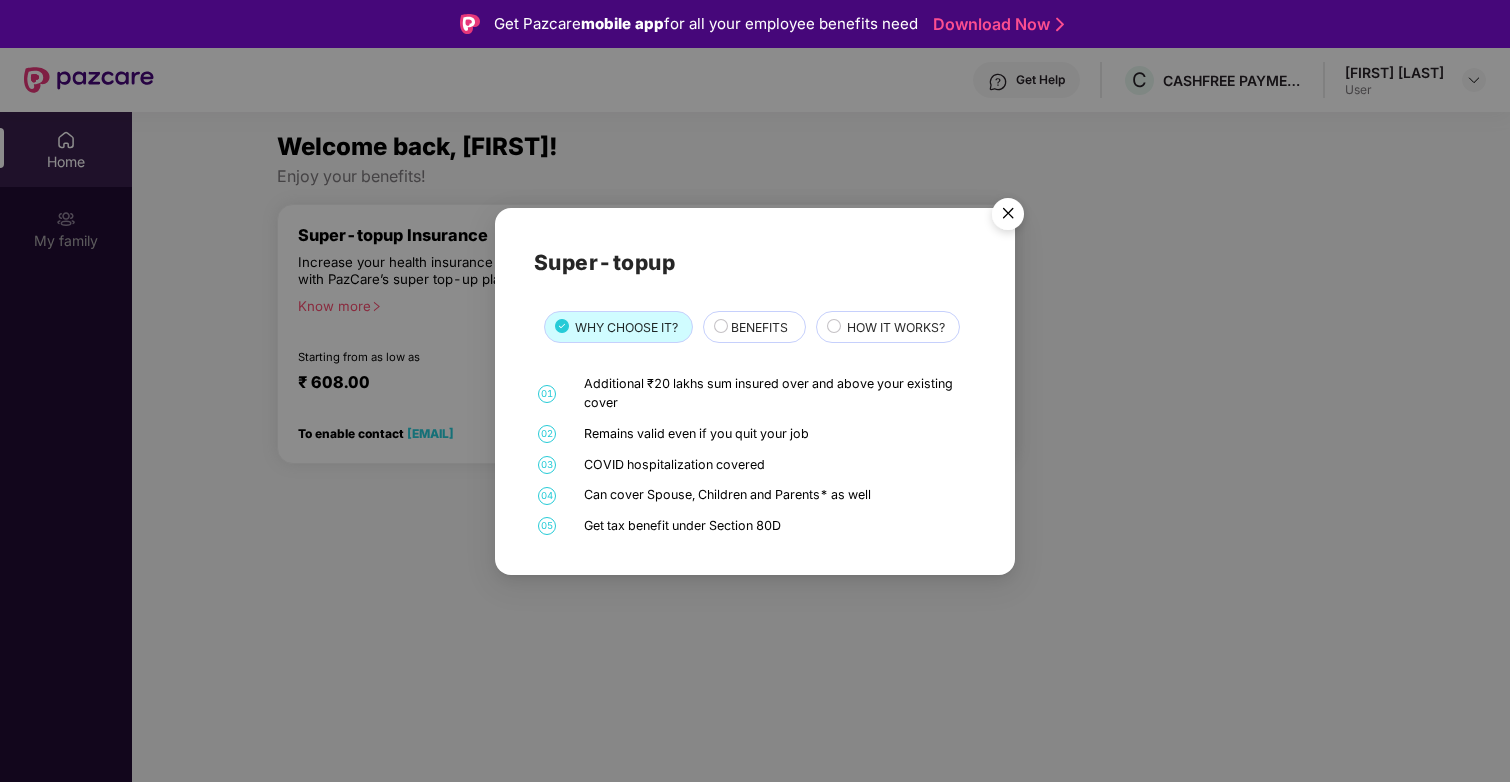 click on "BENEFITS" at bounding box center [759, 327] 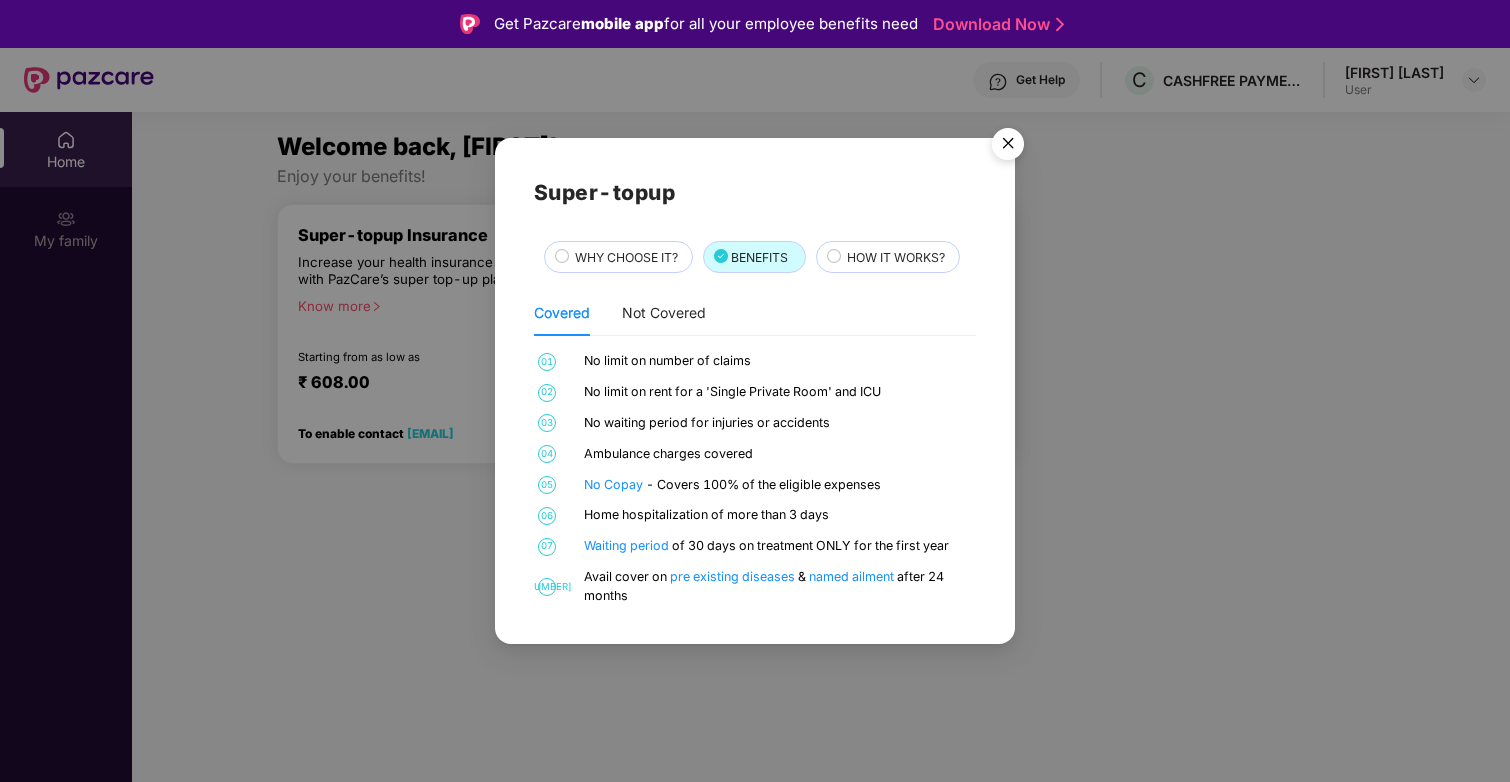 click on "WHY CHOOSE IT?" at bounding box center [626, 257] 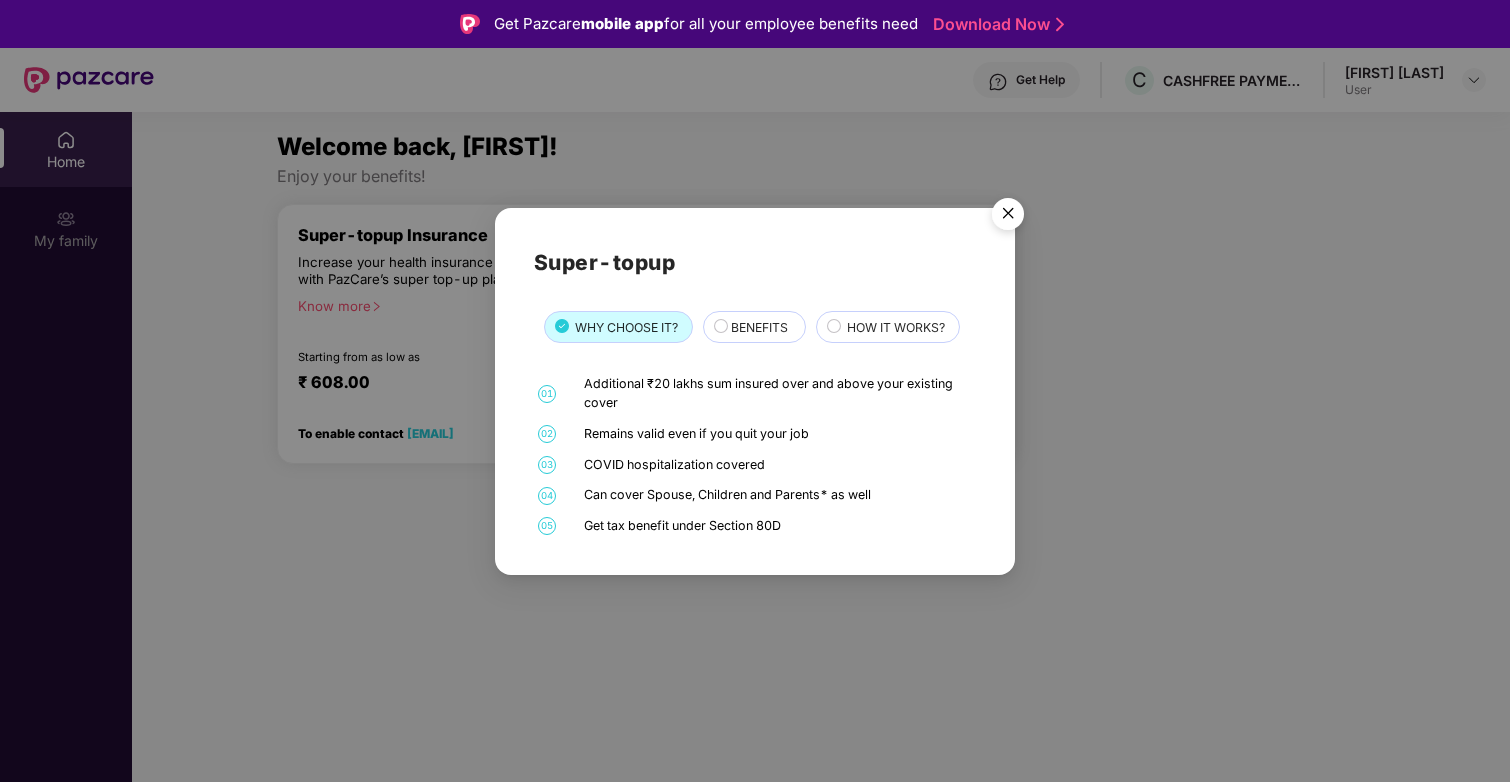 click on "HOW IT WORKS?" at bounding box center [896, 327] 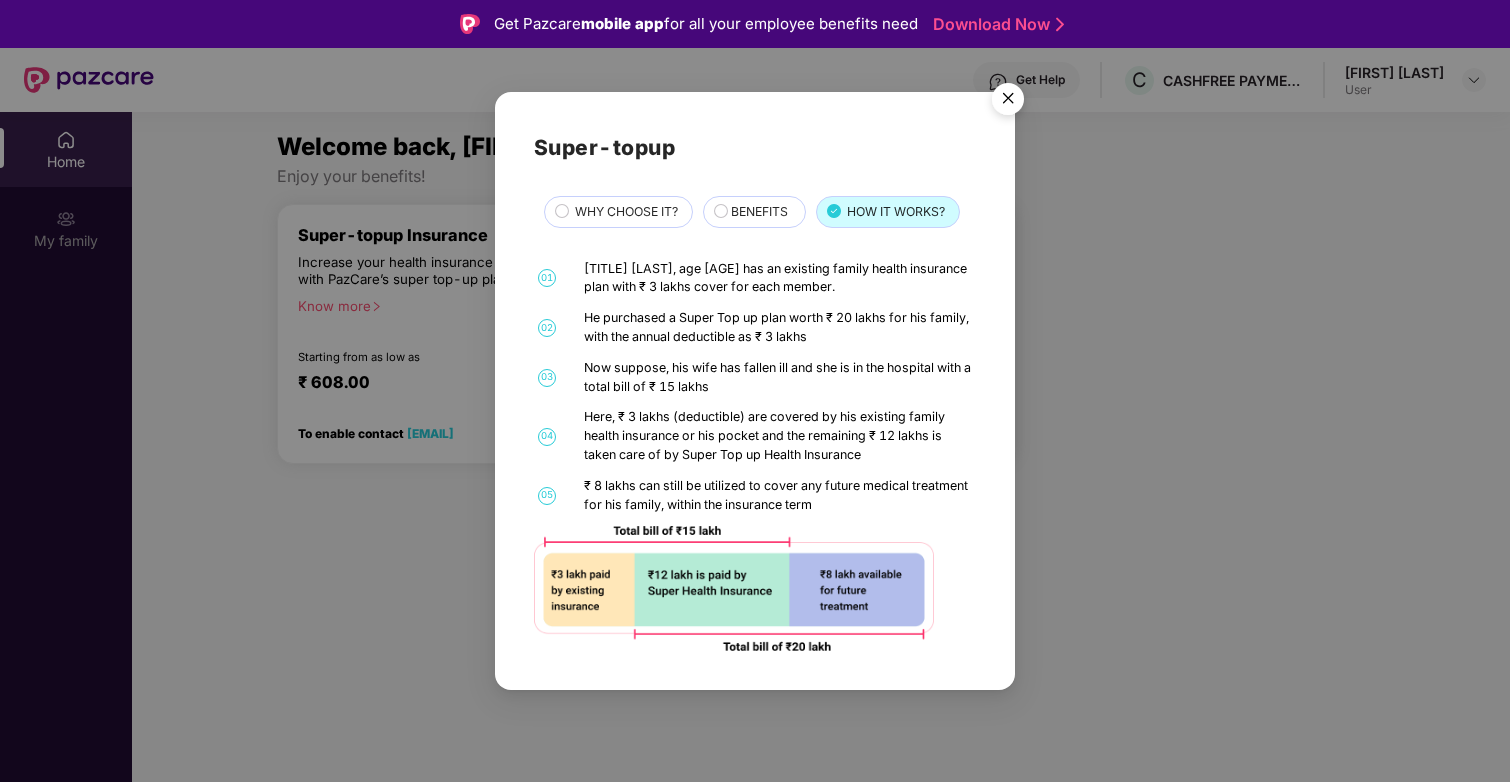 click 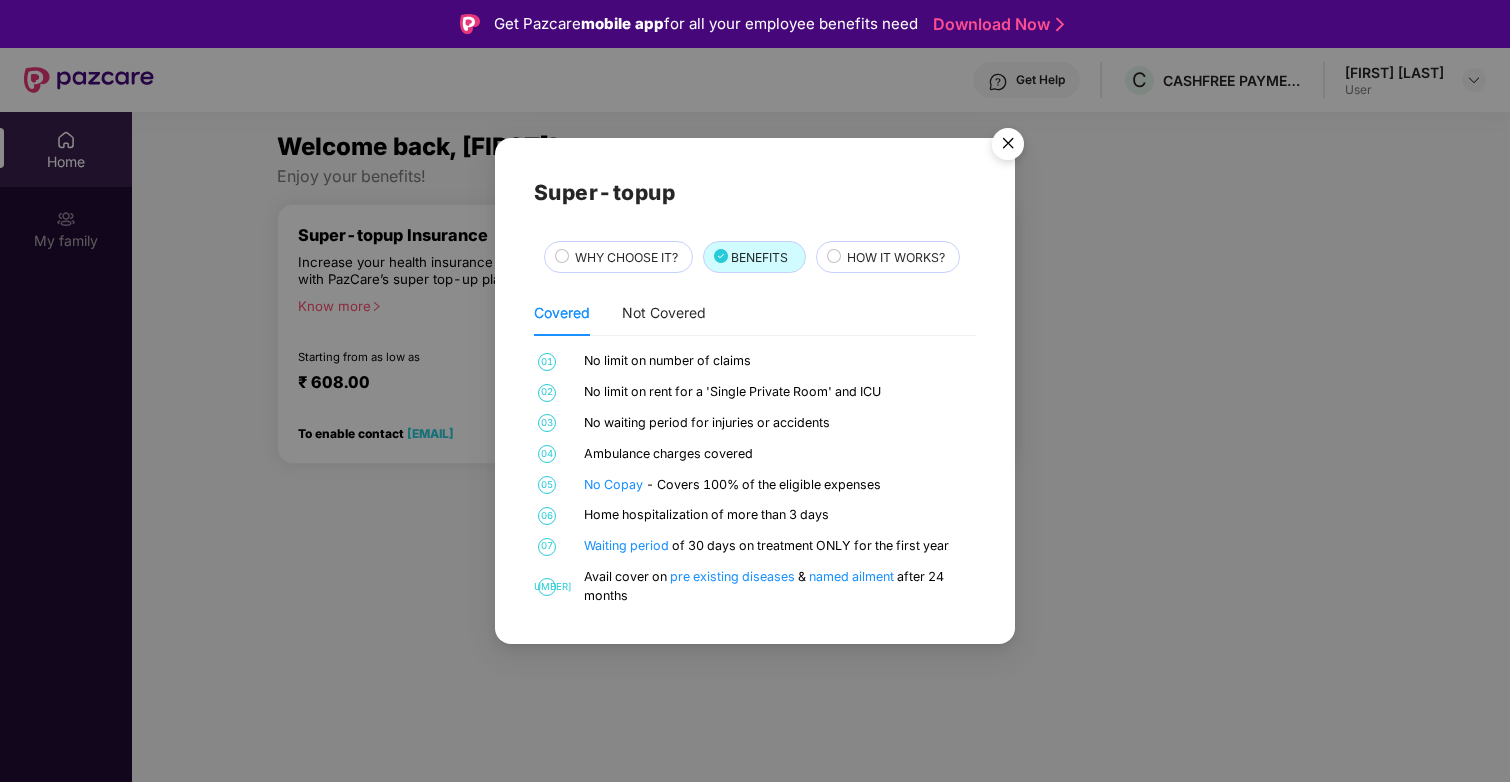 click on "WHY CHOOSE IT?" at bounding box center [626, 257] 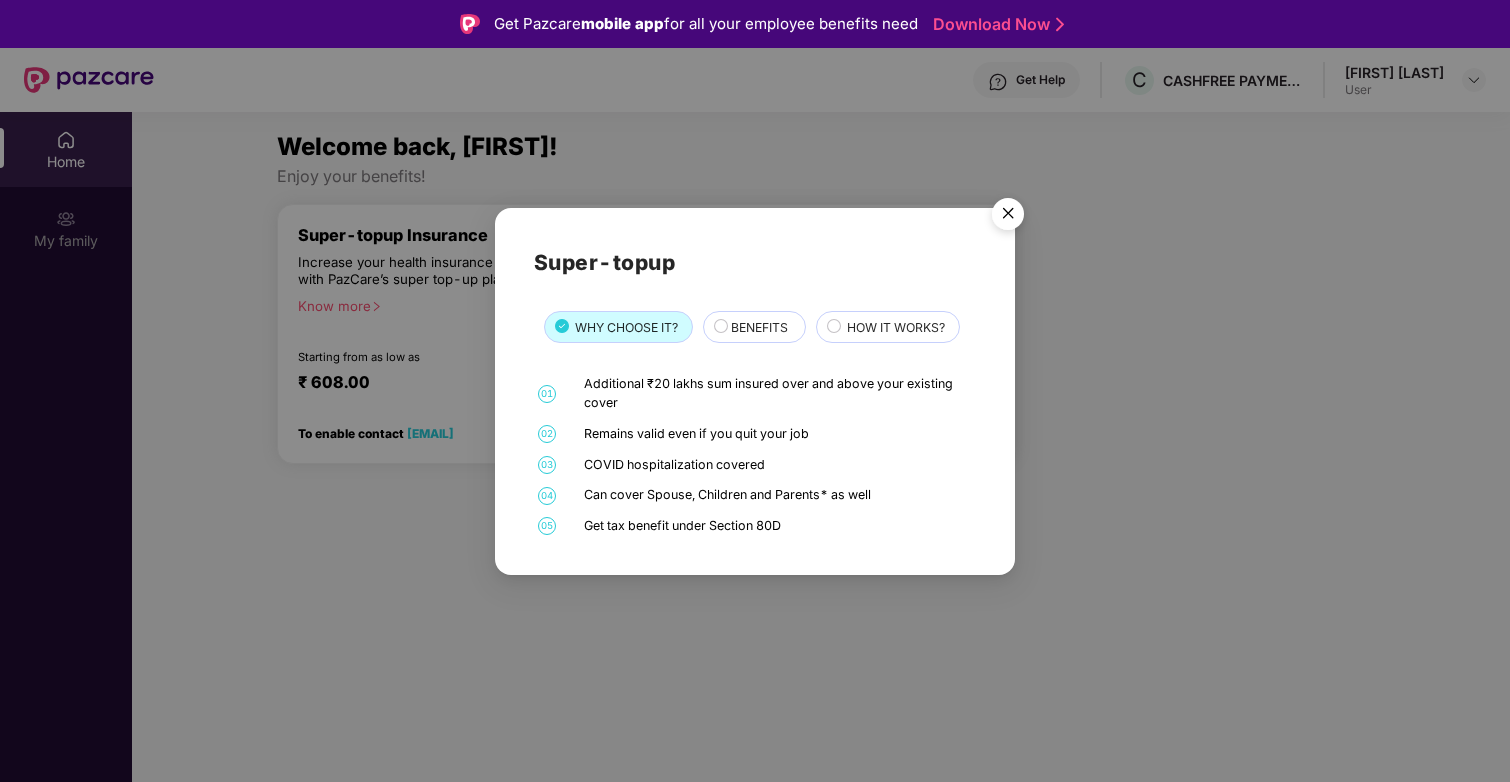 click at bounding box center [1008, 217] 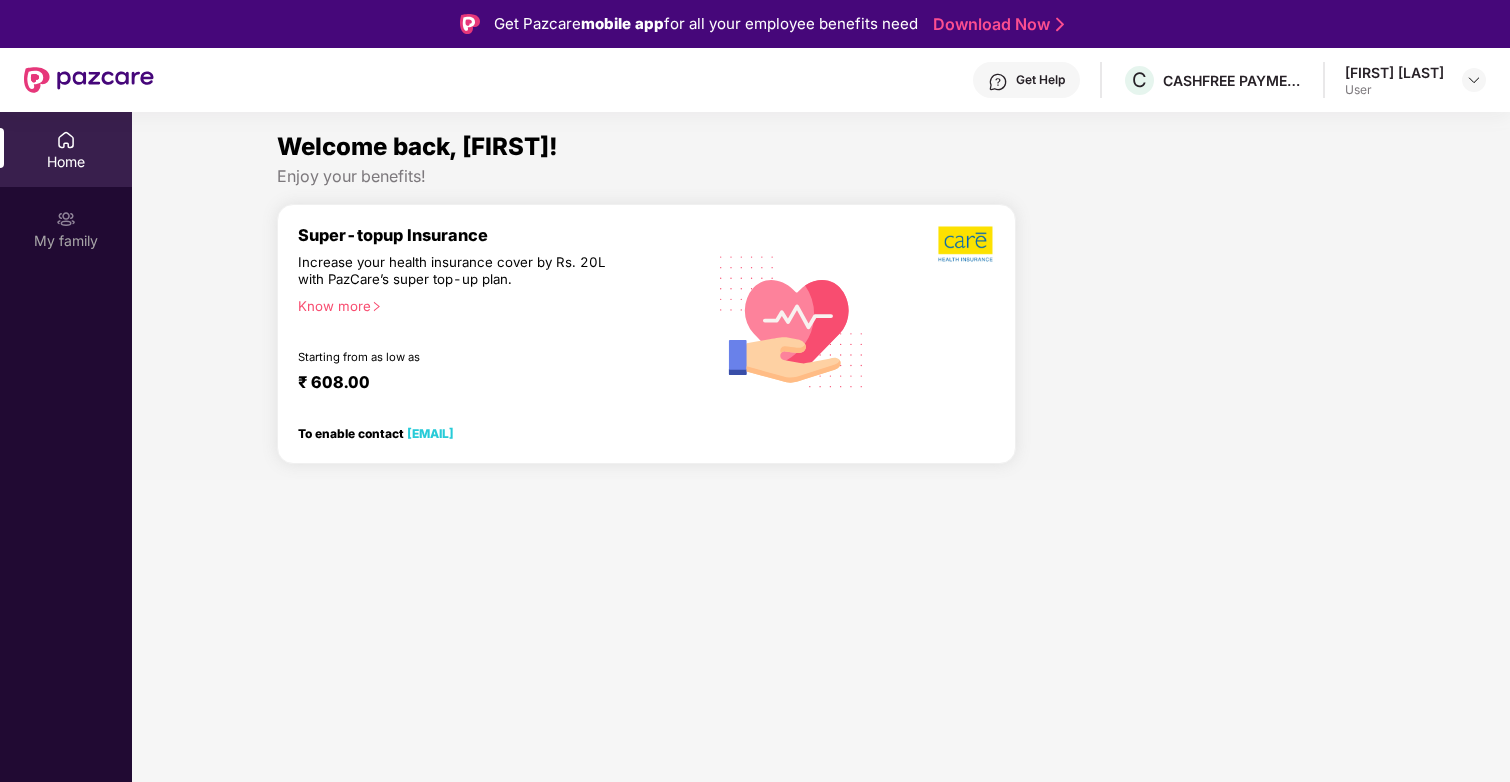 click on "Know more" at bounding box center [495, 305] 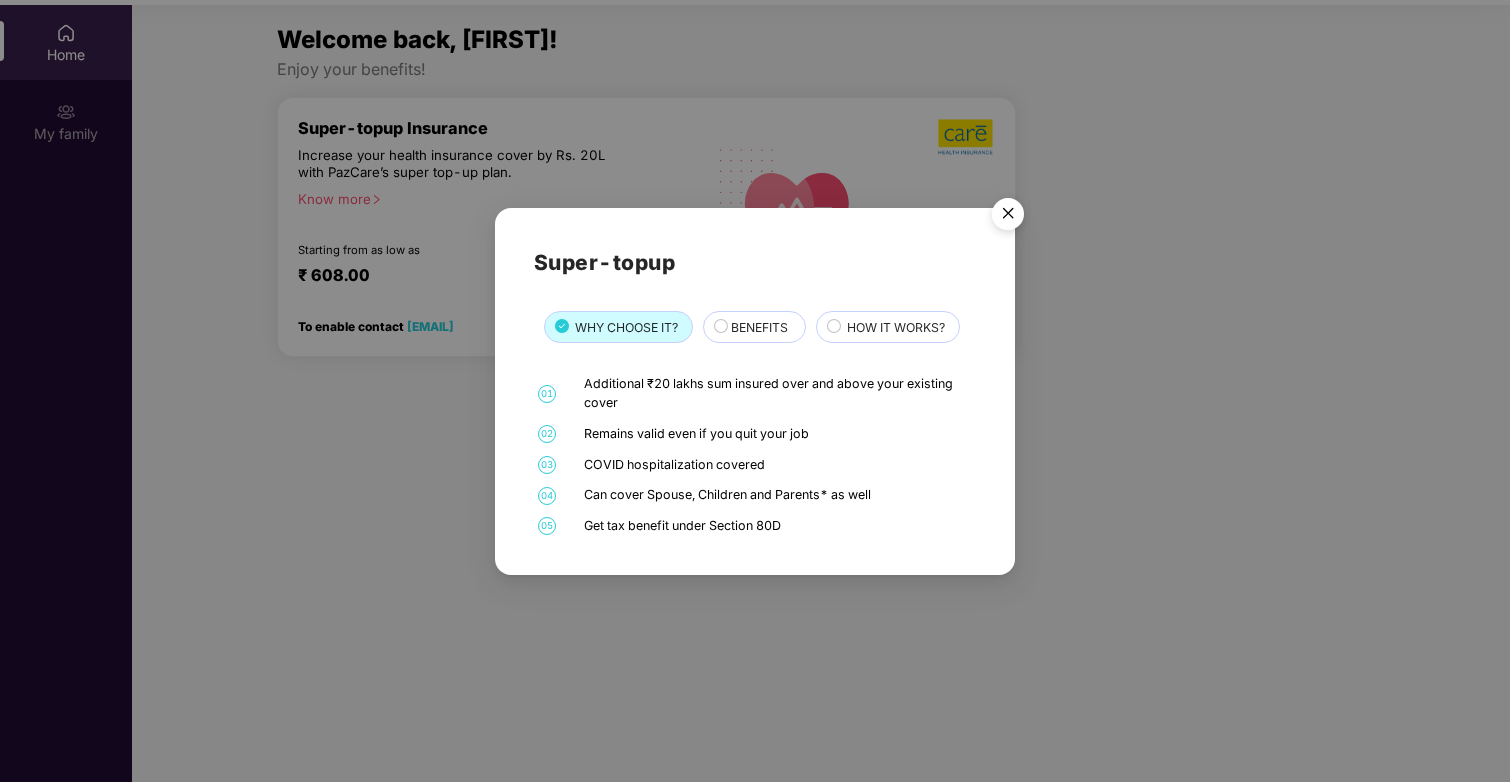 scroll, scrollTop: 112, scrollLeft: 0, axis: vertical 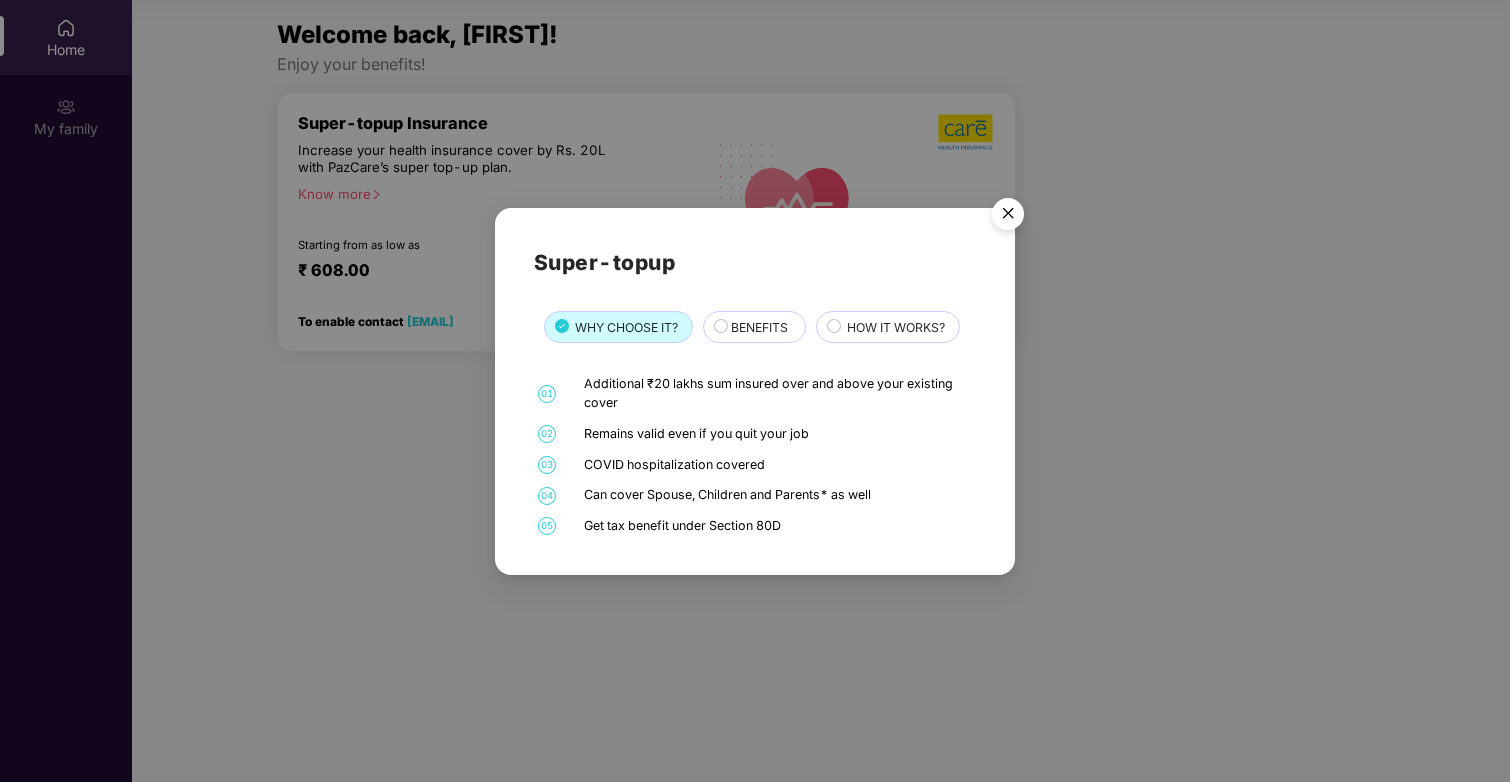 click on "HOW IT WORKS?" at bounding box center [896, 327] 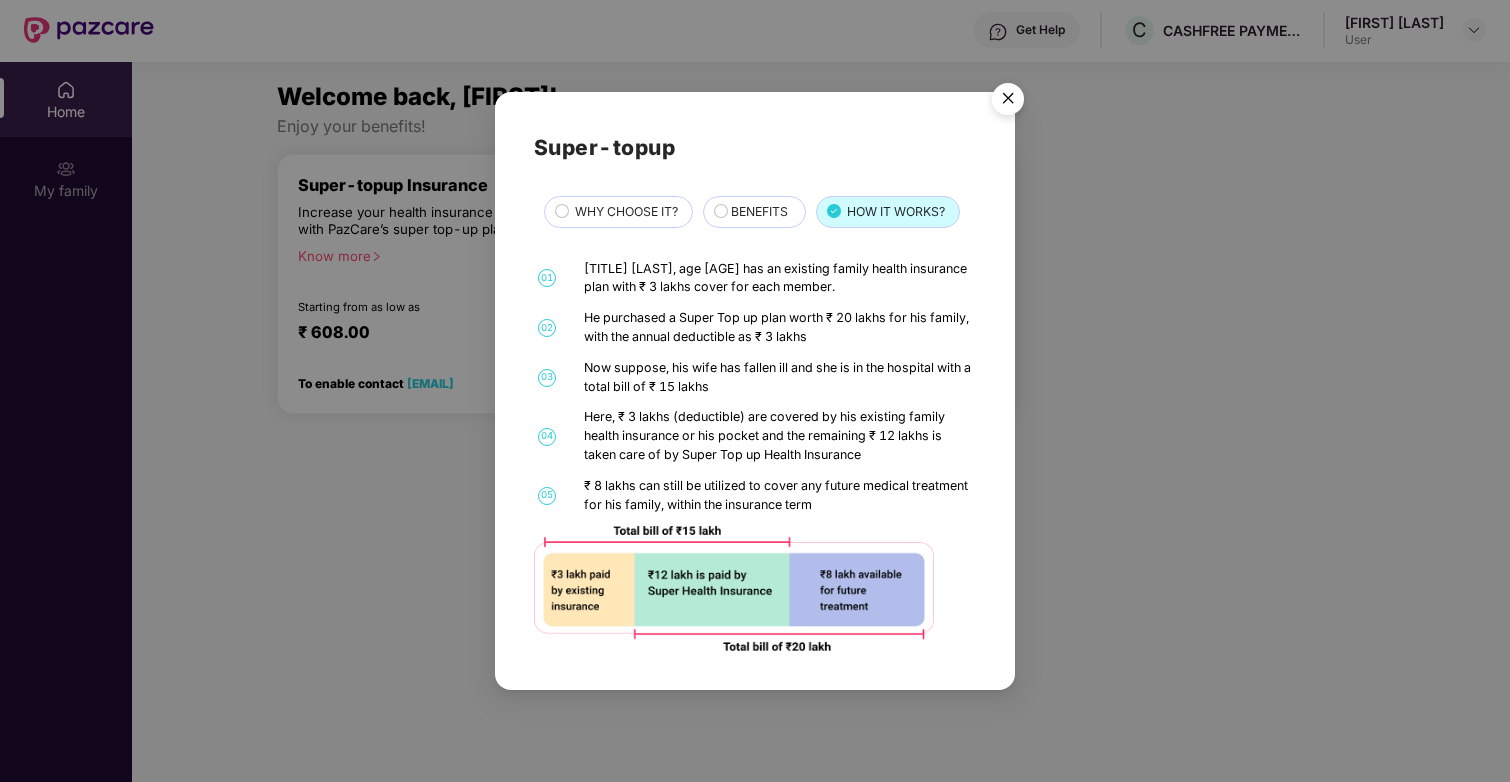 scroll, scrollTop: 6, scrollLeft: 0, axis: vertical 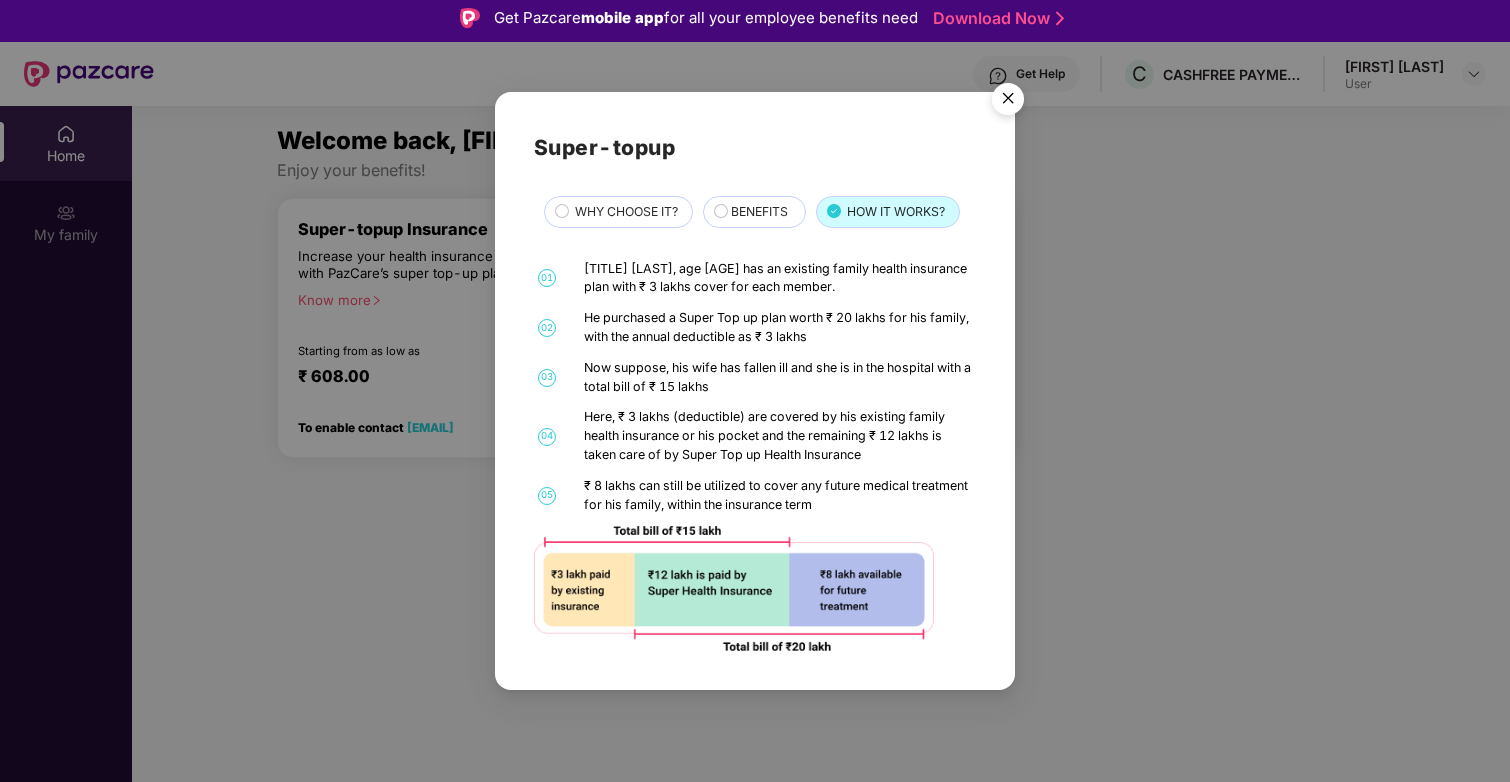 click at bounding box center [1008, 102] 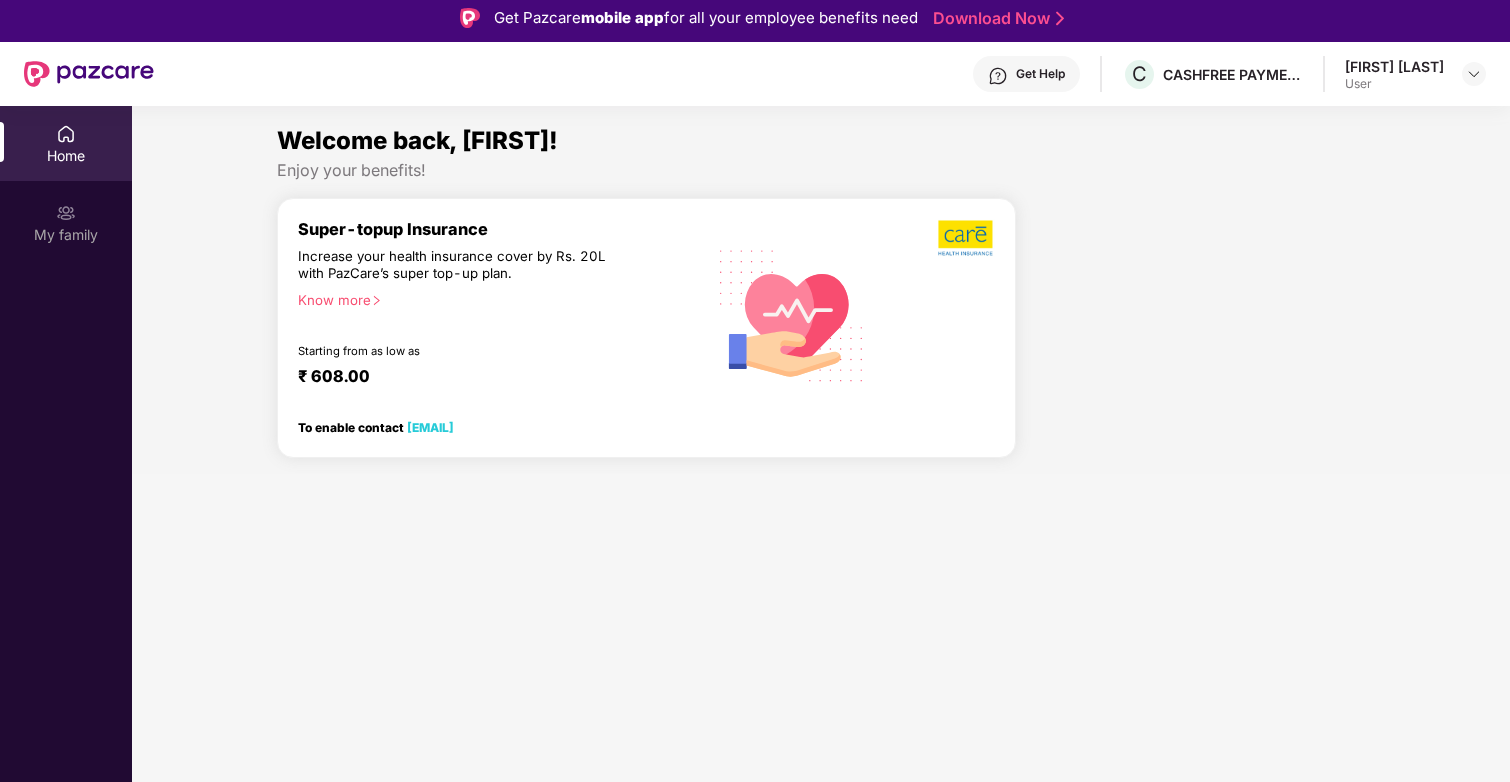 click on "Get Help" at bounding box center (1040, 74) 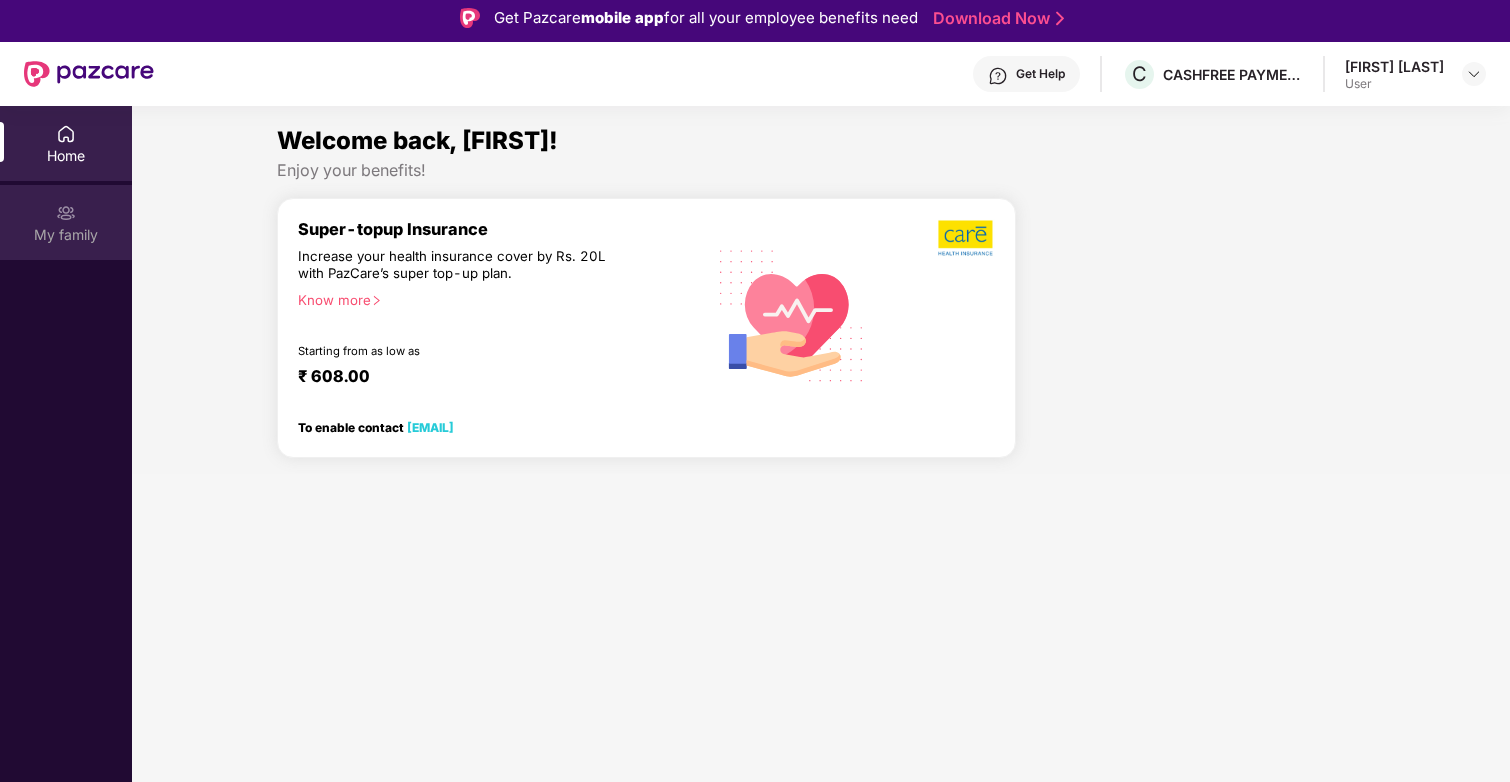 click on "My family" at bounding box center [66, 235] 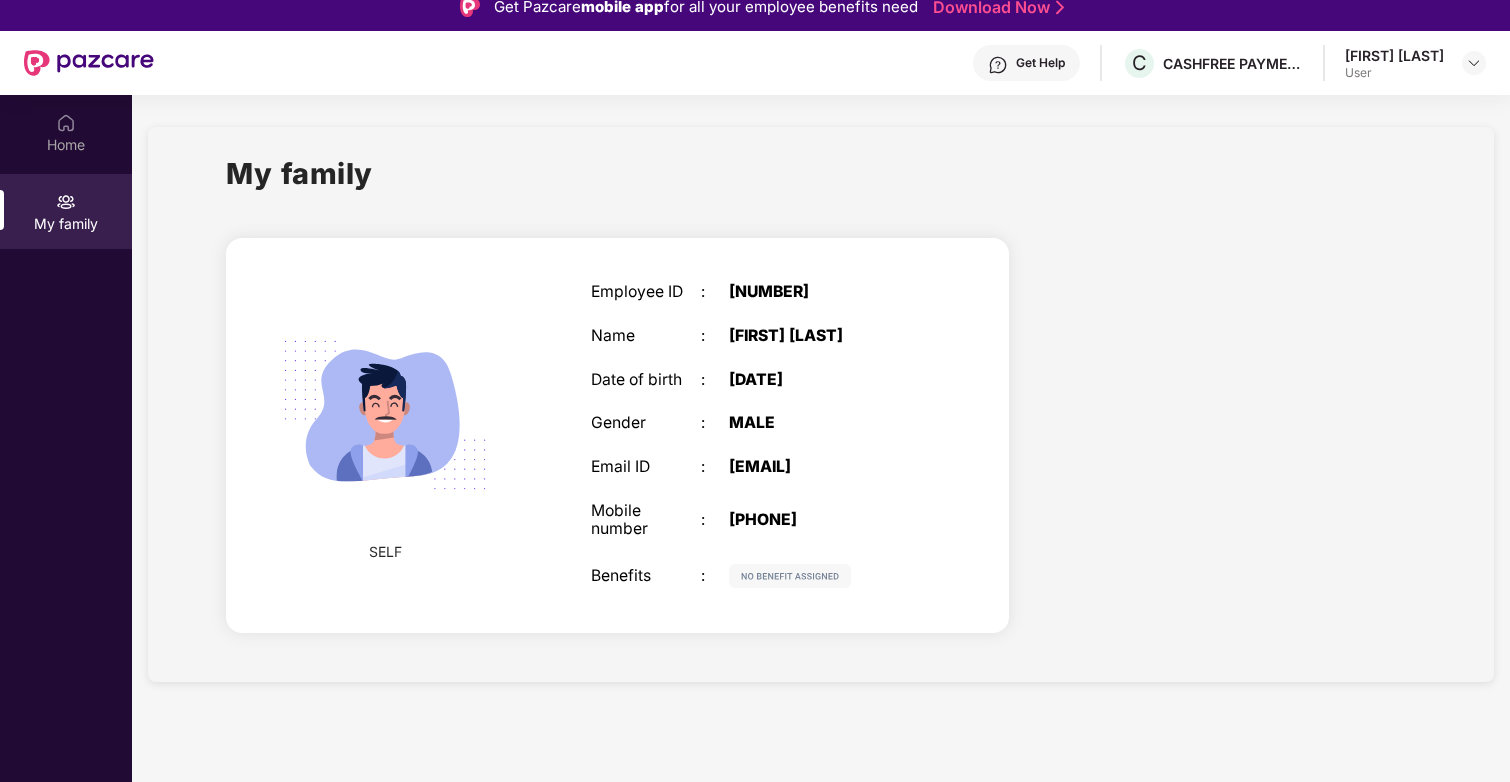 scroll, scrollTop: 6, scrollLeft: 0, axis: vertical 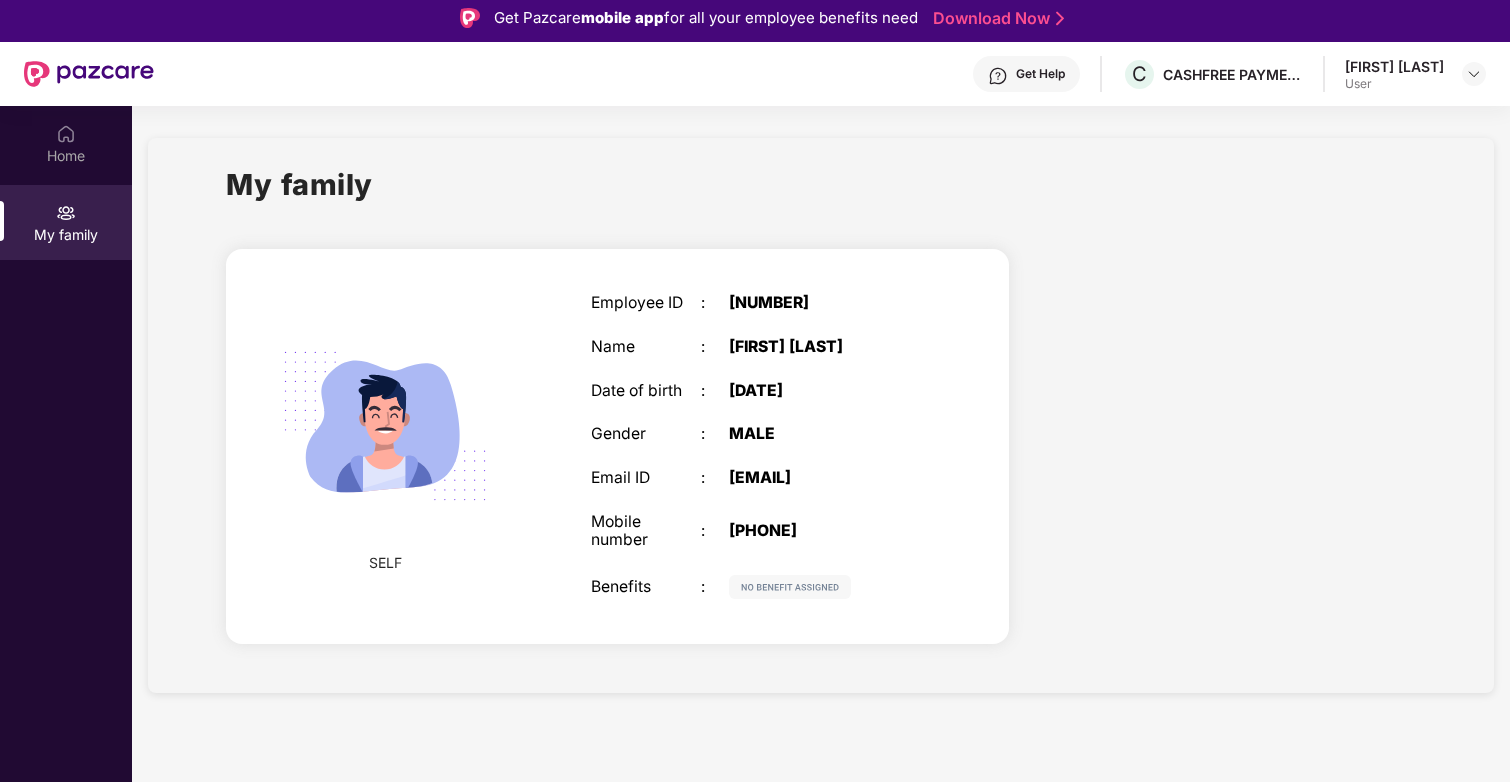 click at bounding box center (790, 587) 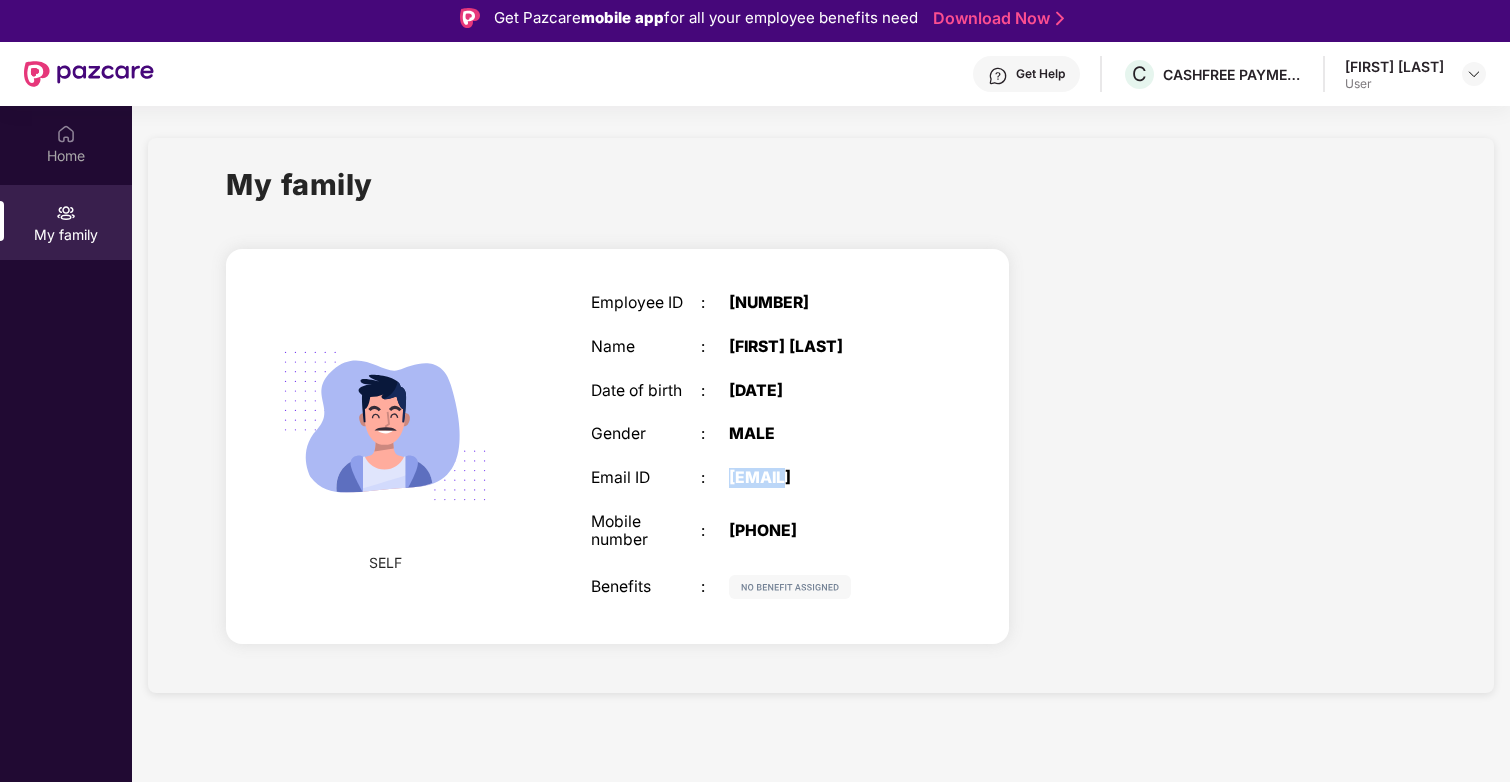 click on "Employee ID : [NUMBER] Name : [FIRST] [LAST] Date of birth : [DATE] Gender : MALE Email ID : [EMAIL] Mobile number : [PHONE] Benefits :" at bounding box center [756, 446] 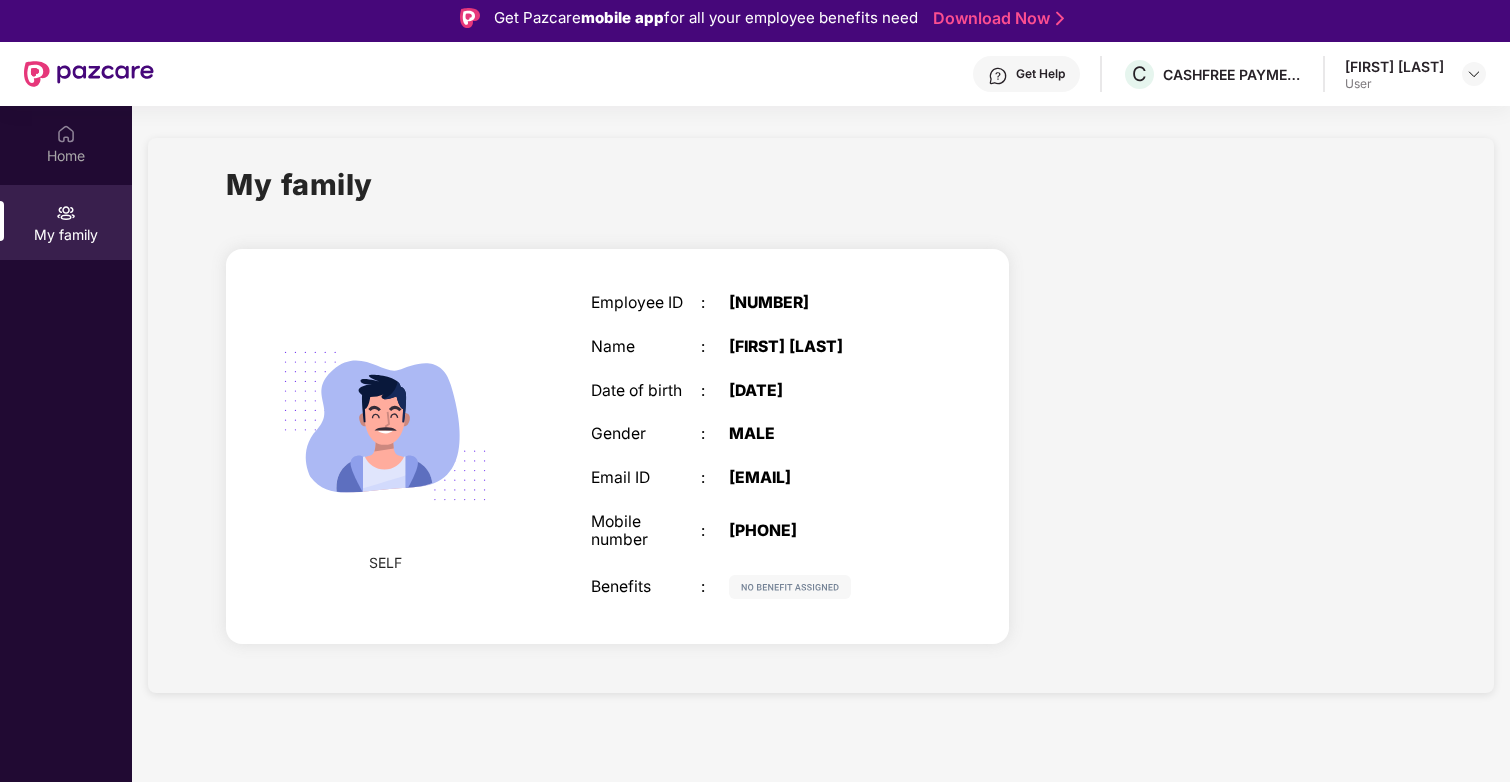 click on "[EMAIL]" at bounding box center (825, 478) 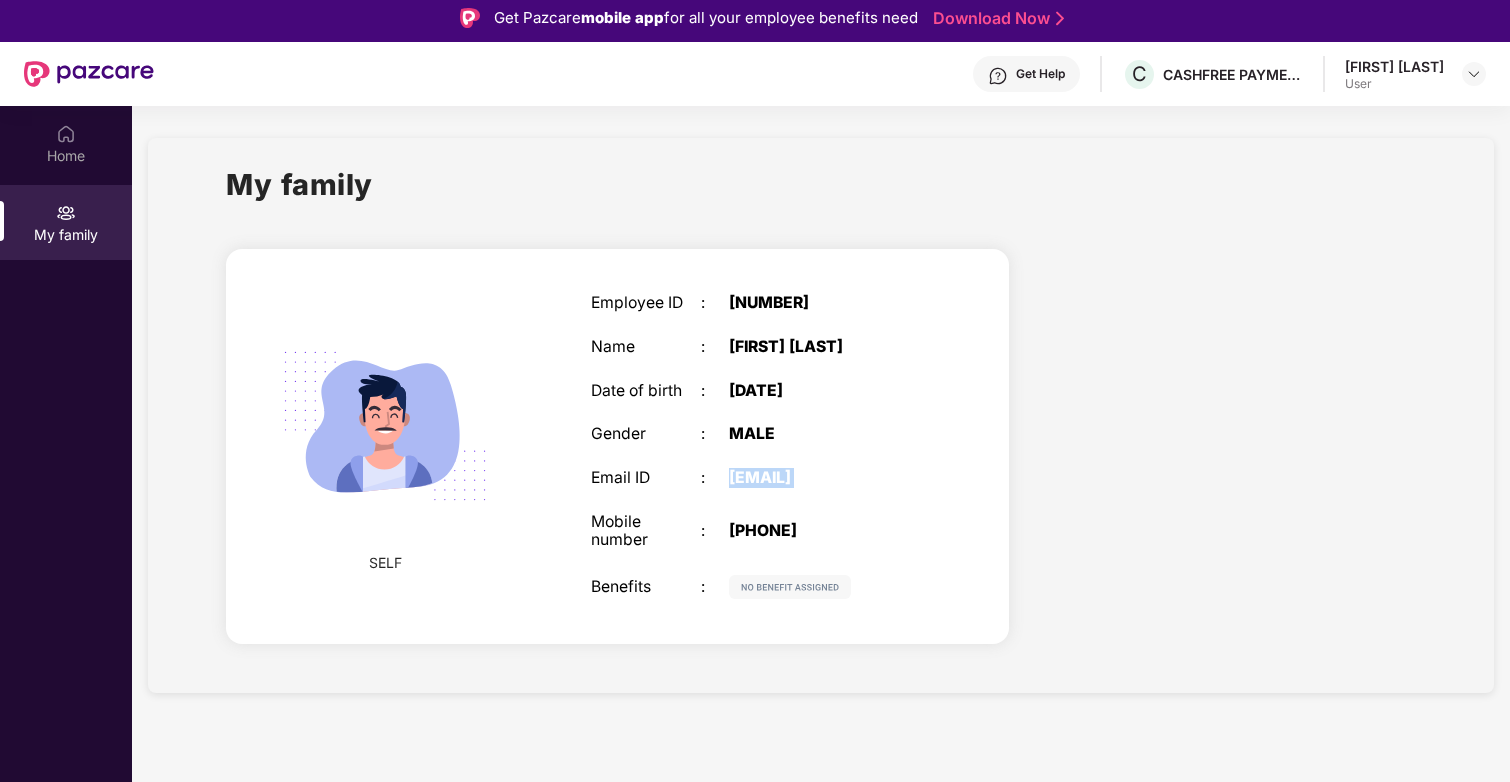 click on "[EMAIL]" at bounding box center (825, 478) 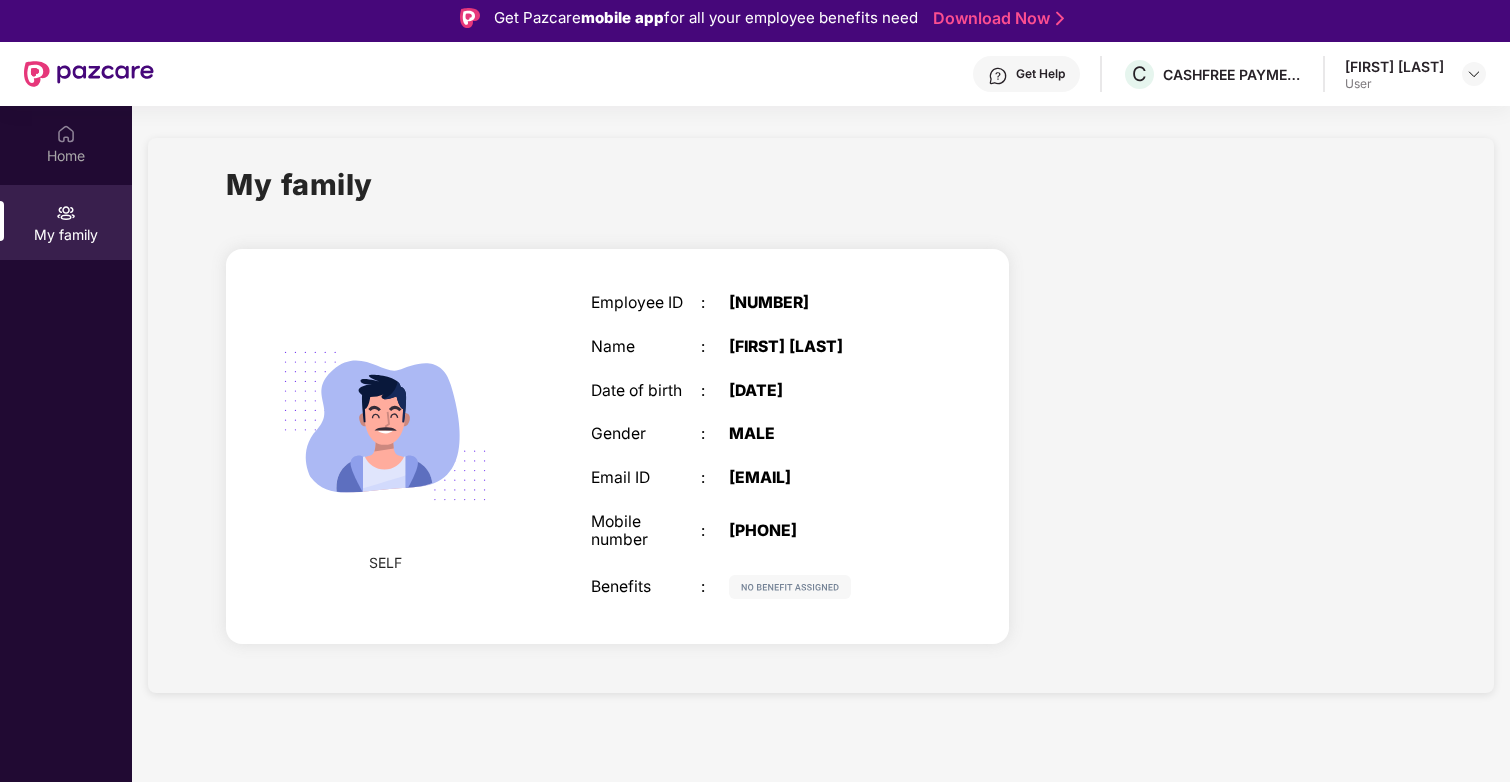 click on "[FIRST] [LAST]" at bounding box center [825, 347] 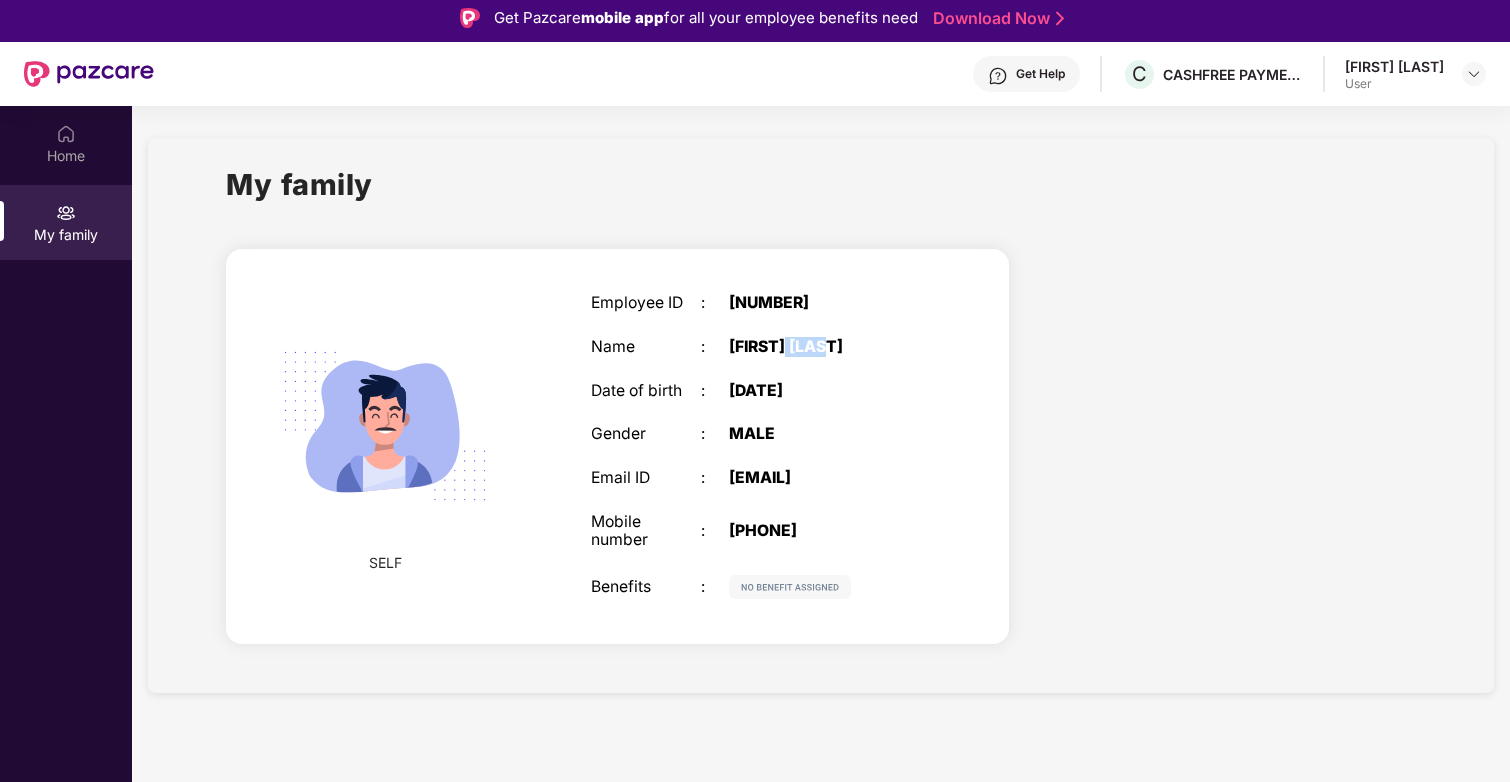 click on "[FIRST] [LAST]" at bounding box center [825, 347] 